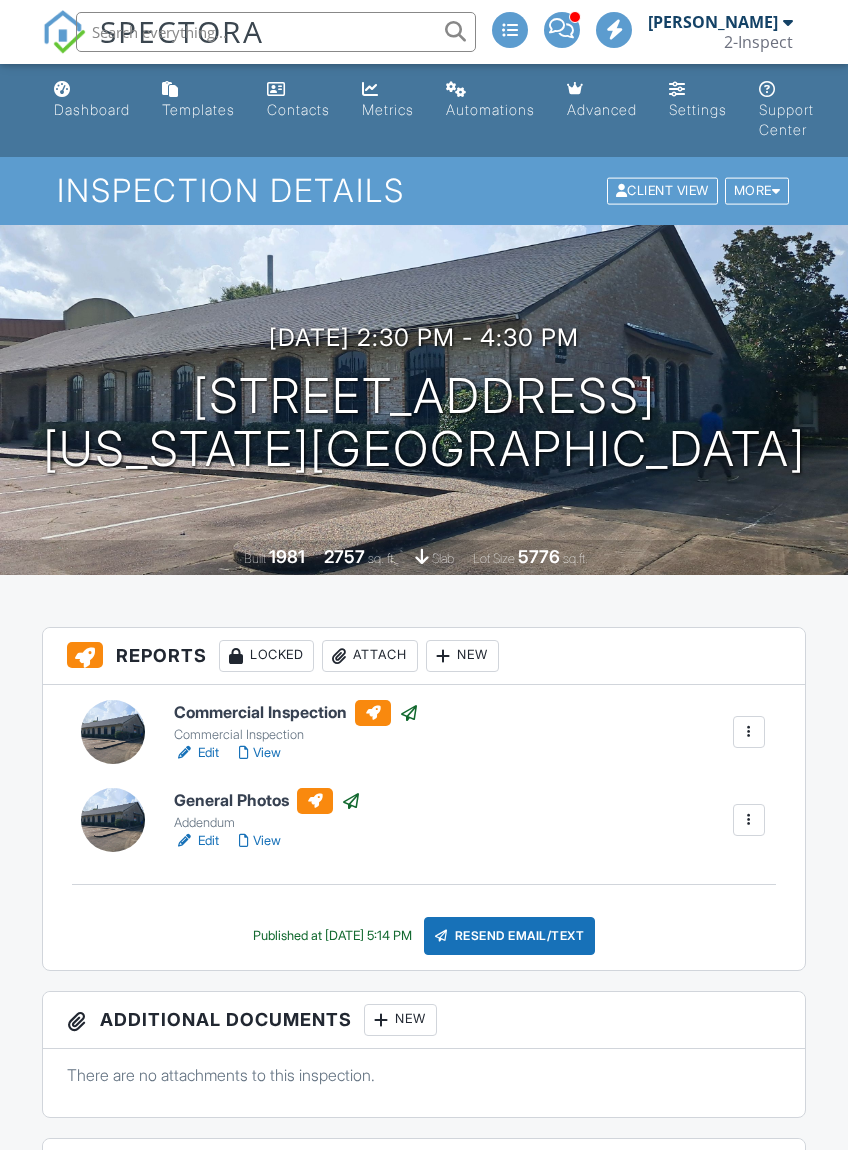 scroll, scrollTop: 0, scrollLeft: 0, axis: both 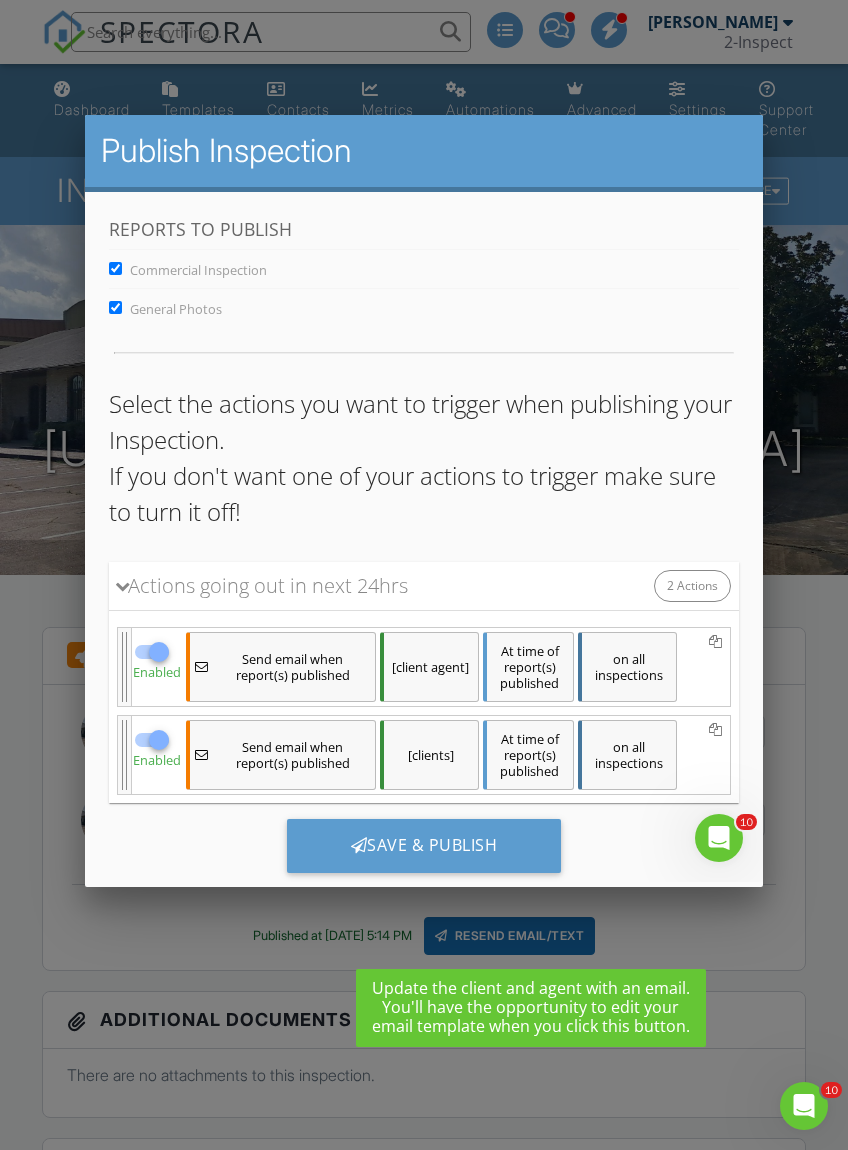 click on "Save & Publish" at bounding box center (423, 846) 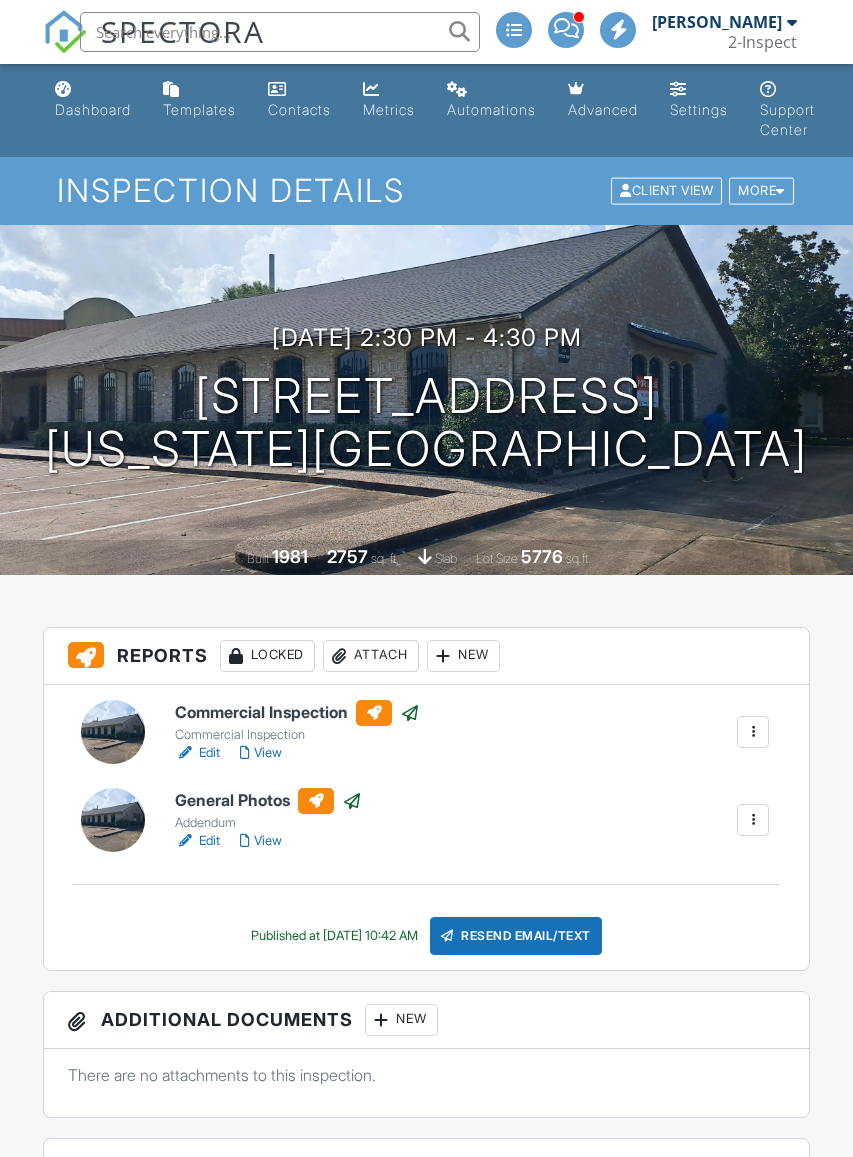 scroll, scrollTop: 3, scrollLeft: 0, axis: vertical 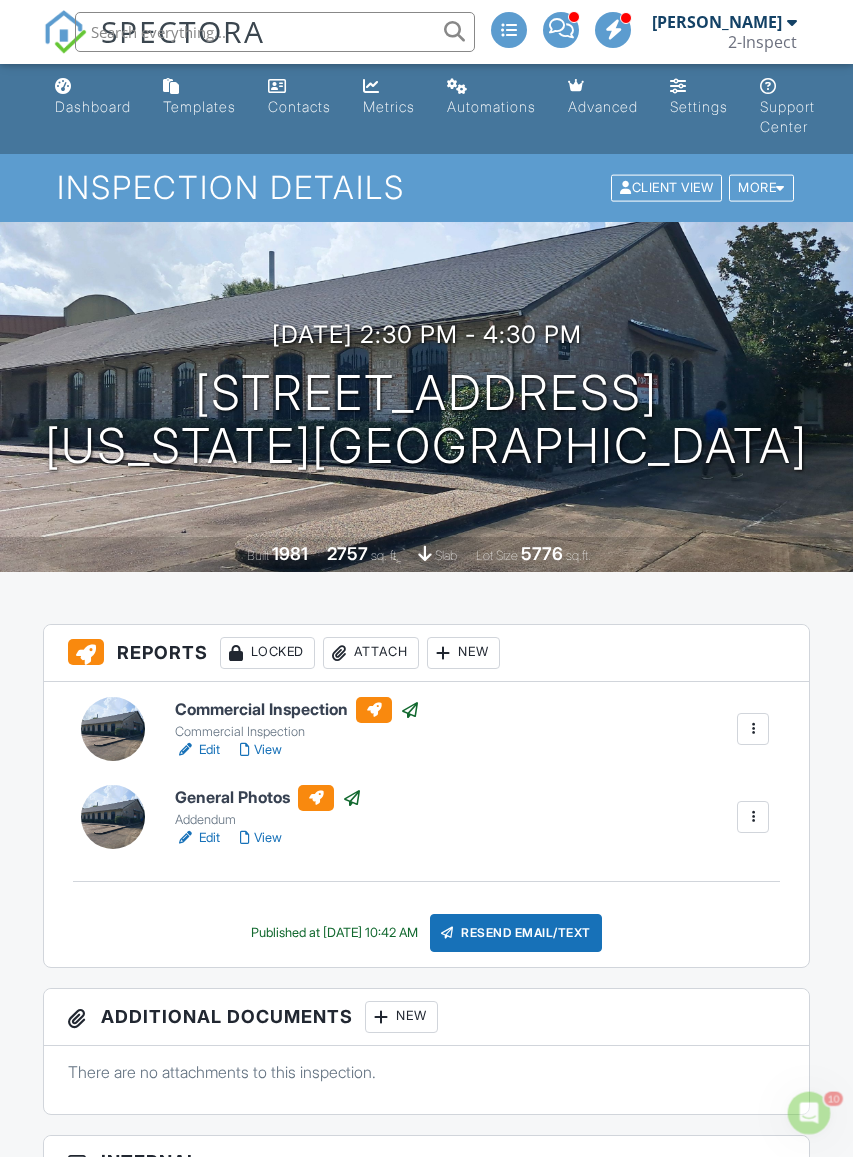 click on "View" at bounding box center (261, 750) 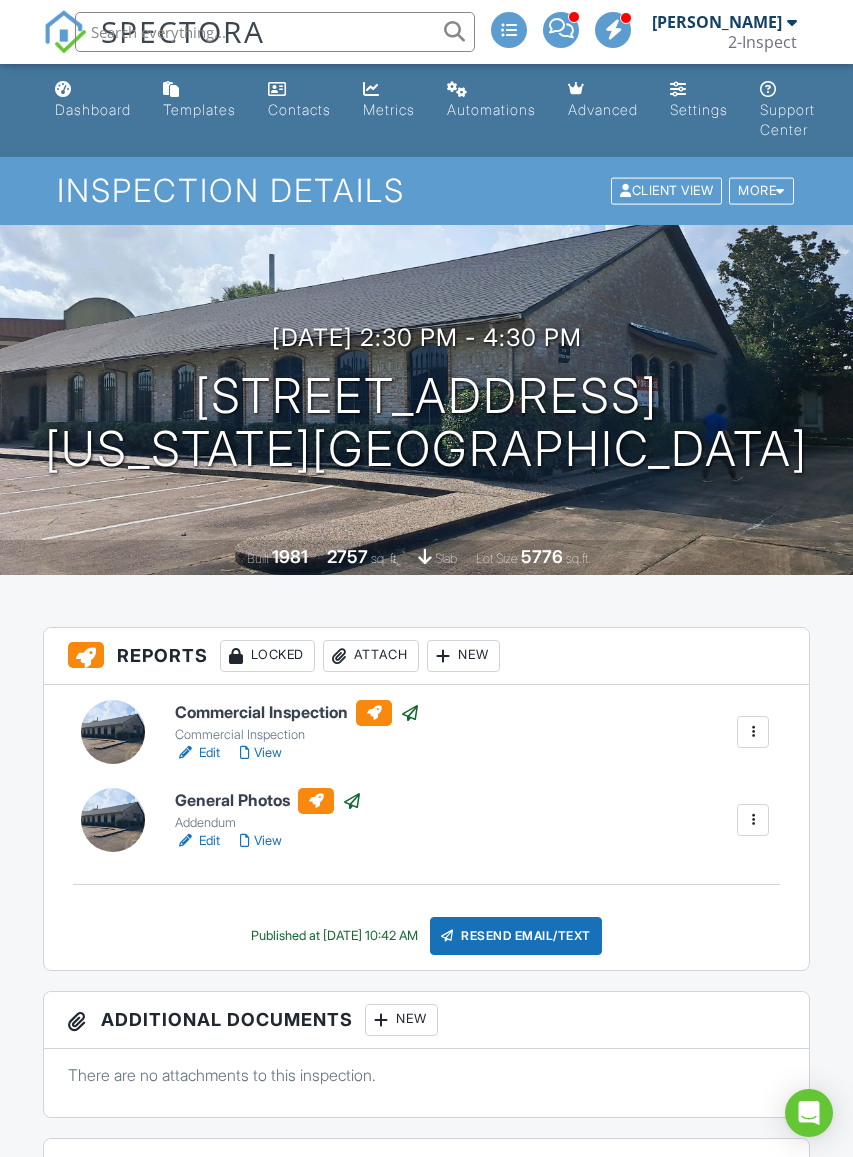 scroll, scrollTop: 3, scrollLeft: 0, axis: vertical 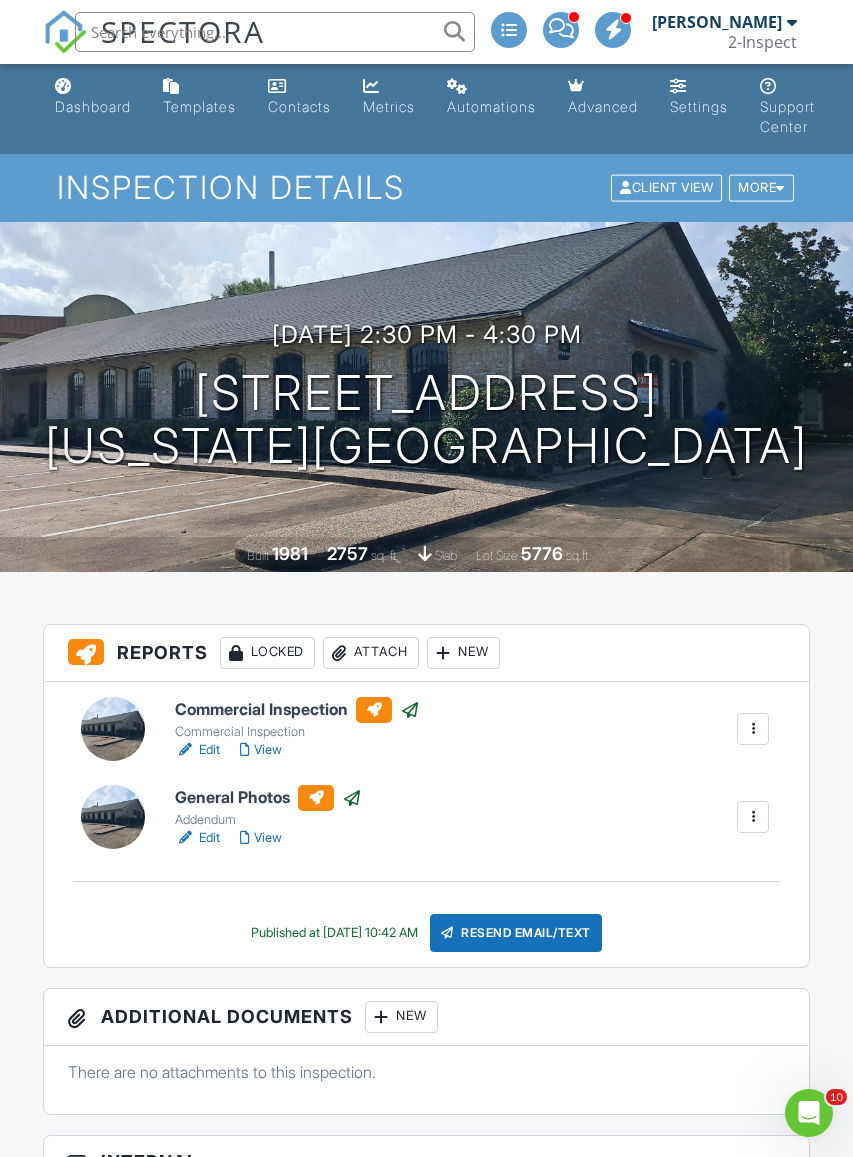 click on "View" at bounding box center (261, 750) 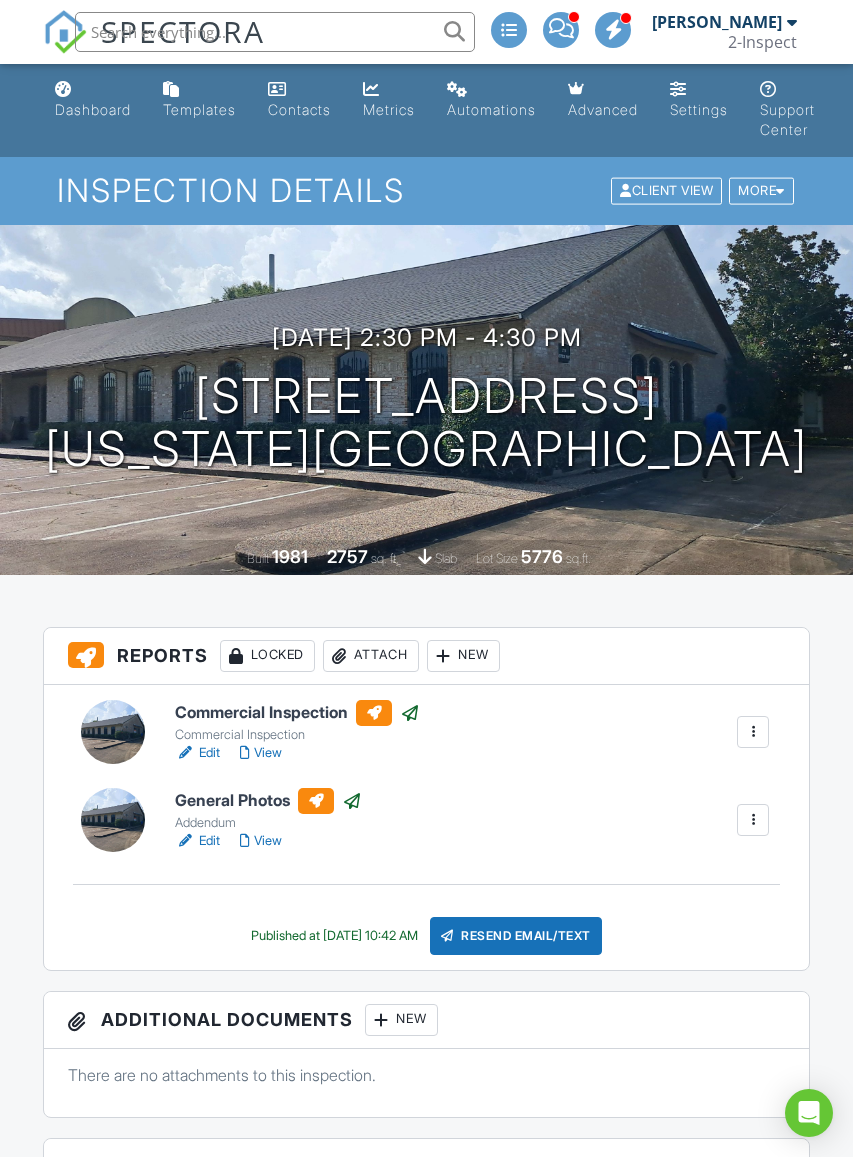 scroll, scrollTop: 3, scrollLeft: 0, axis: vertical 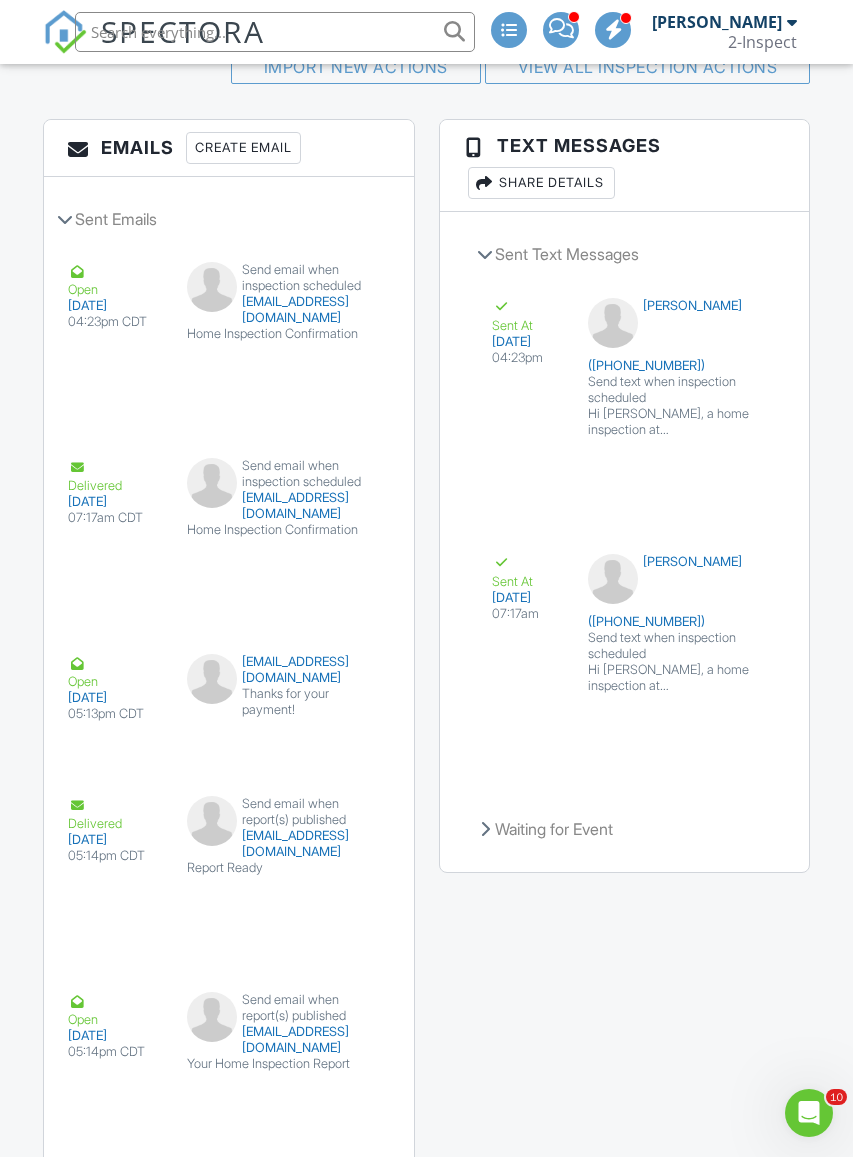 click on "Waiting for Event" at bounding box center (625, 829) 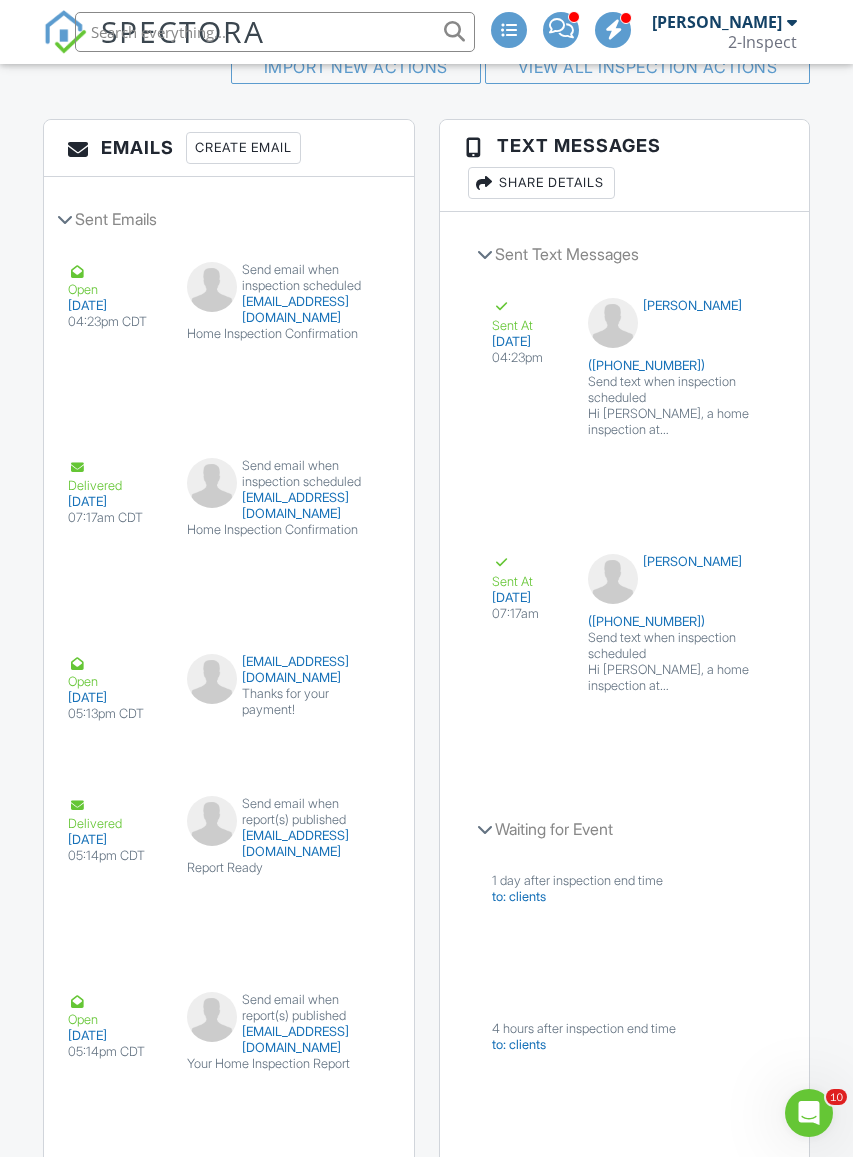 click on "Waiting for Event" at bounding box center [625, 829] 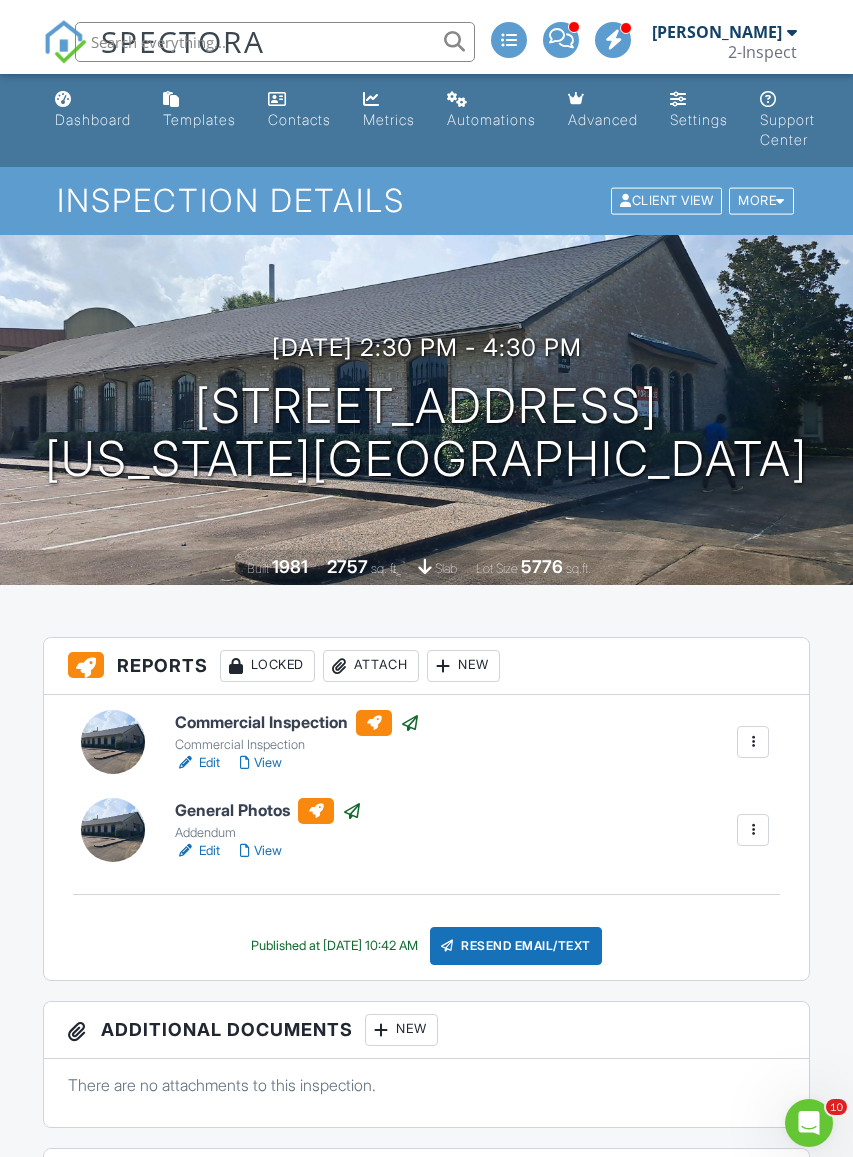 scroll, scrollTop: 151, scrollLeft: 0, axis: vertical 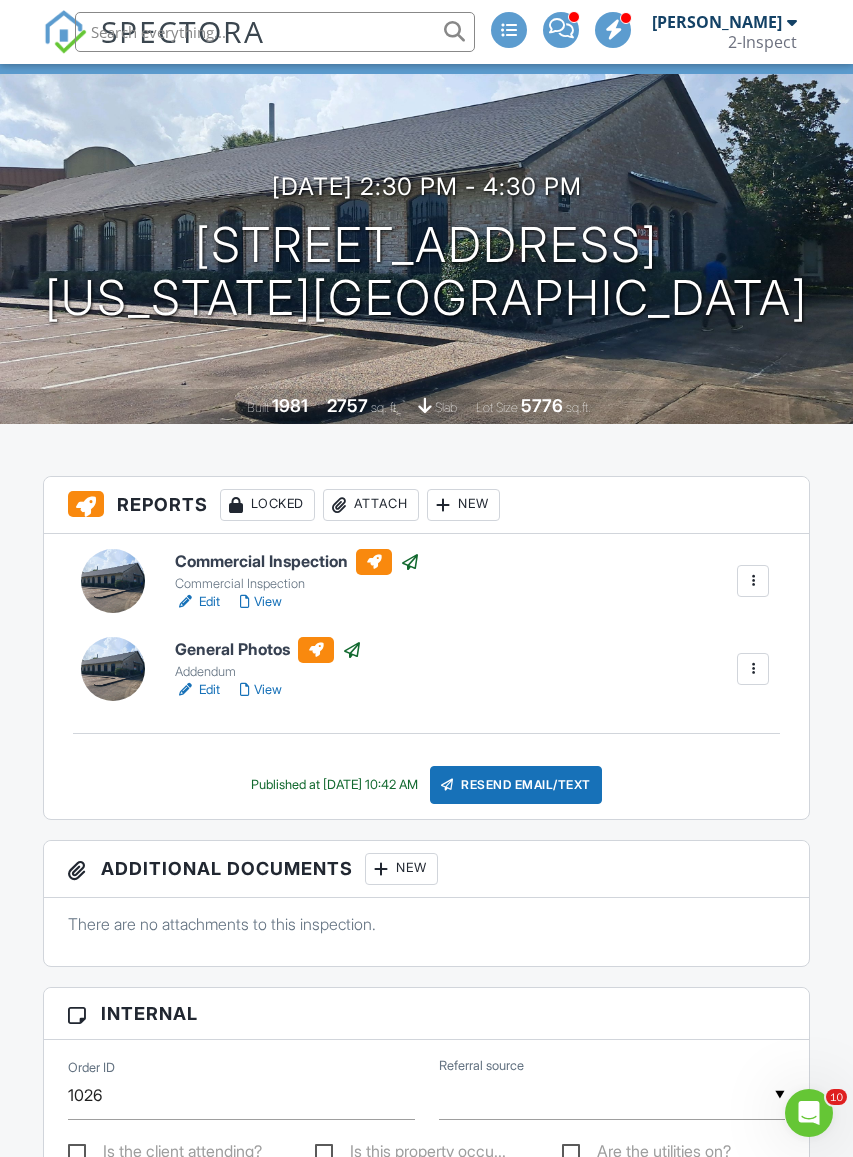 click on "Resend Email/Text" at bounding box center (516, 785) 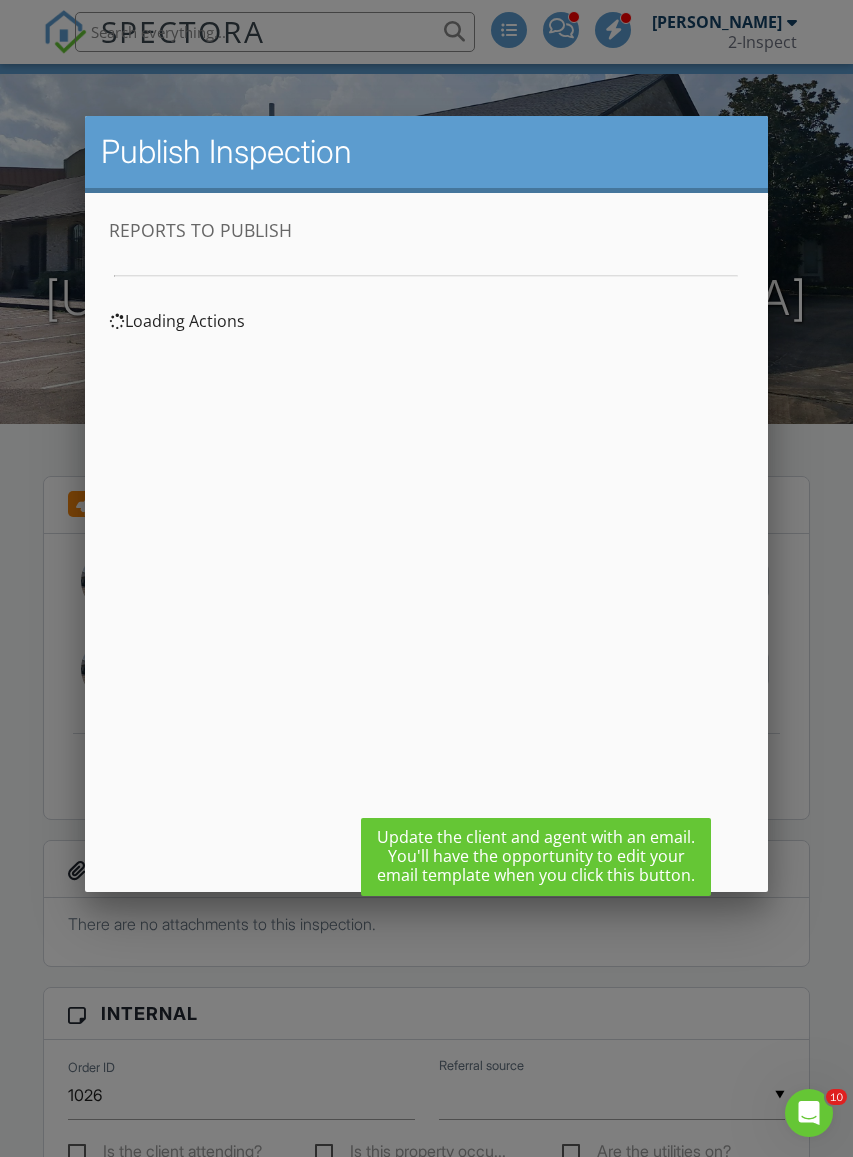 scroll, scrollTop: 0, scrollLeft: 0, axis: both 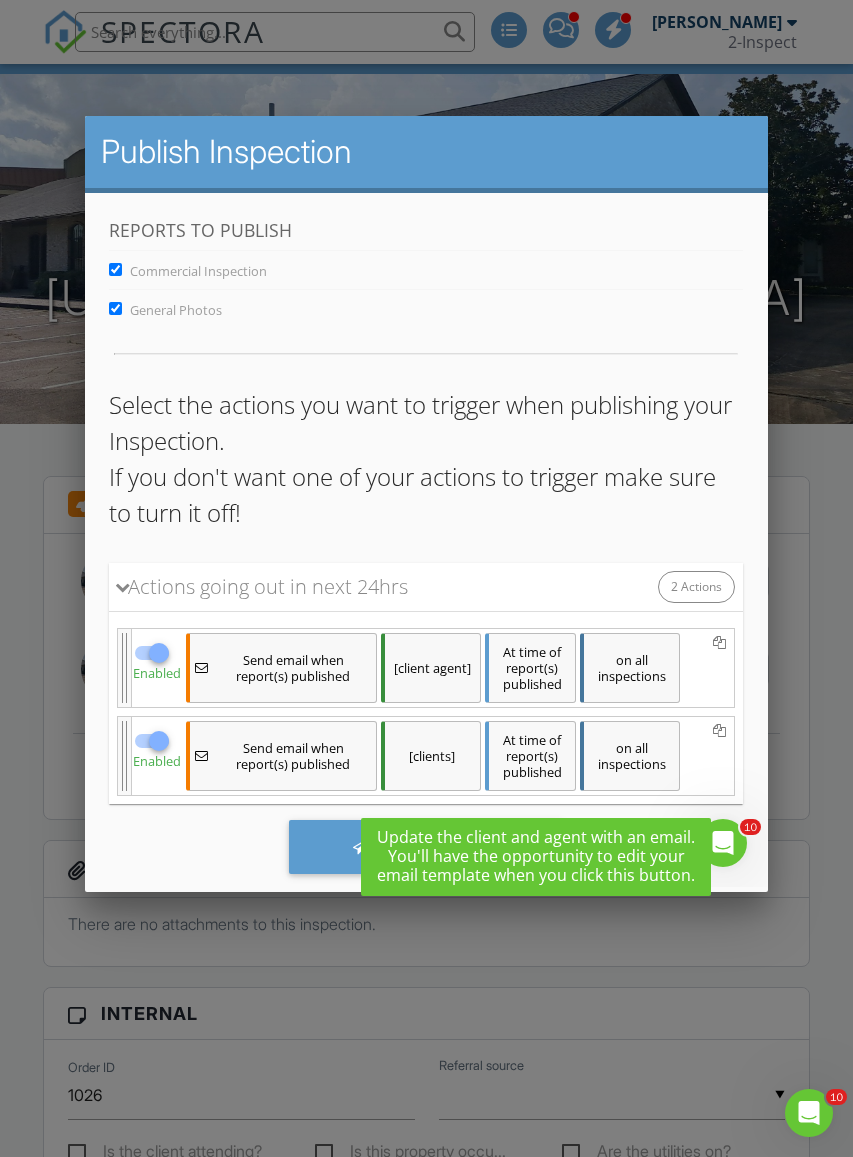 click at bounding box center [426, 623] 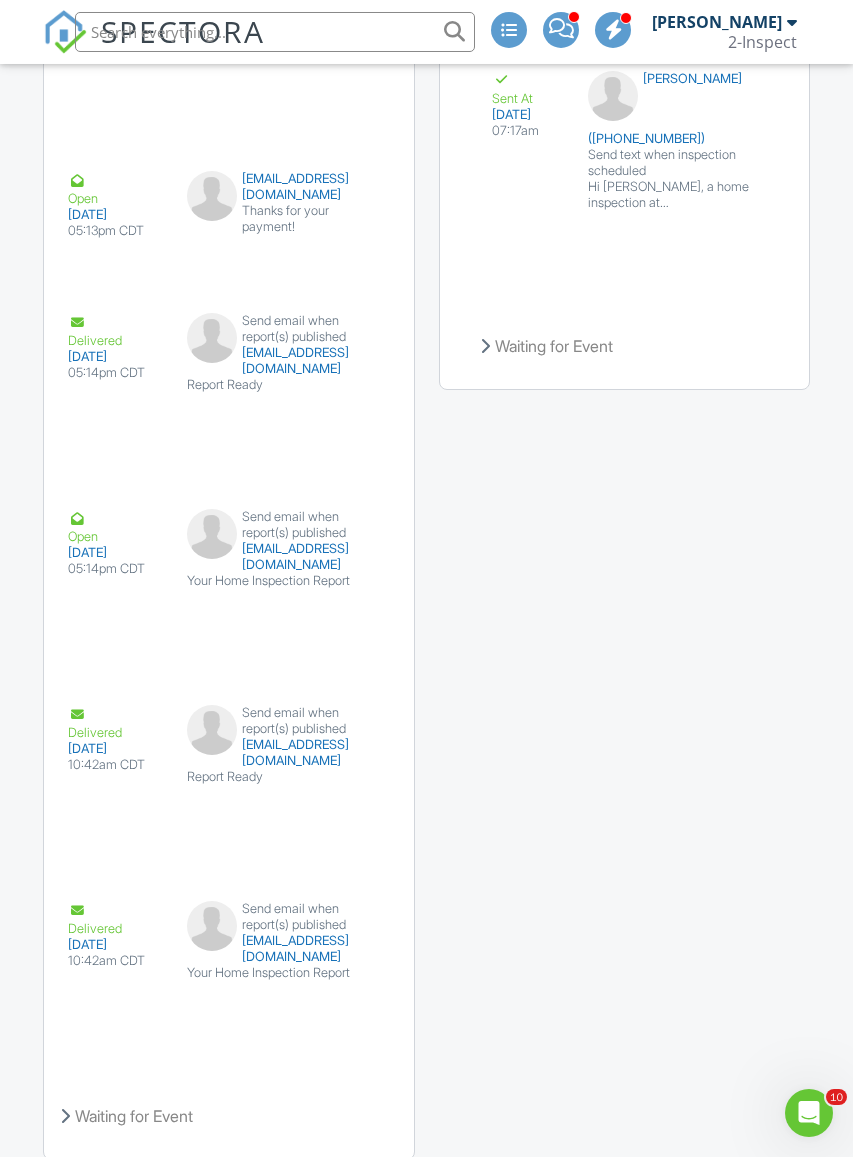 scroll, scrollTop: 4588, scrollLeft: 0, axis: vertical 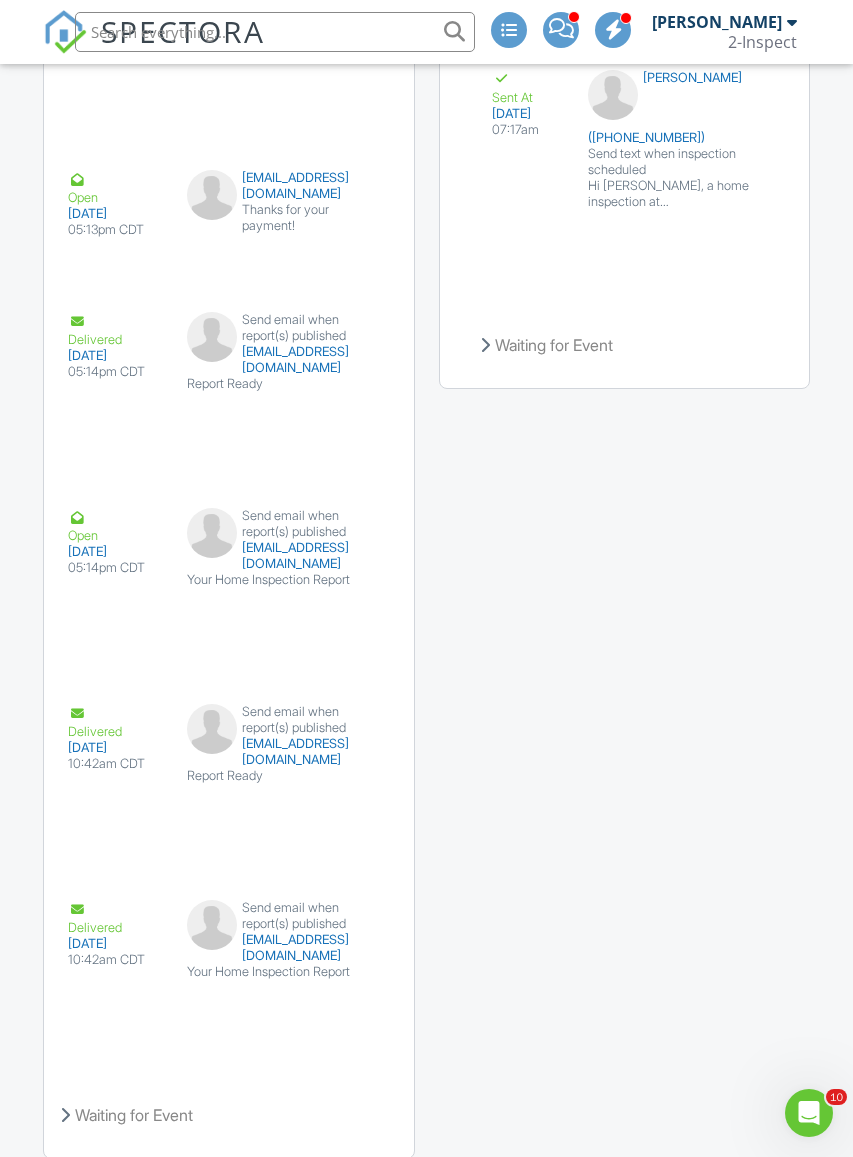 click on "johnmohanjacob@msn.com" at bounding box center (282, 556) 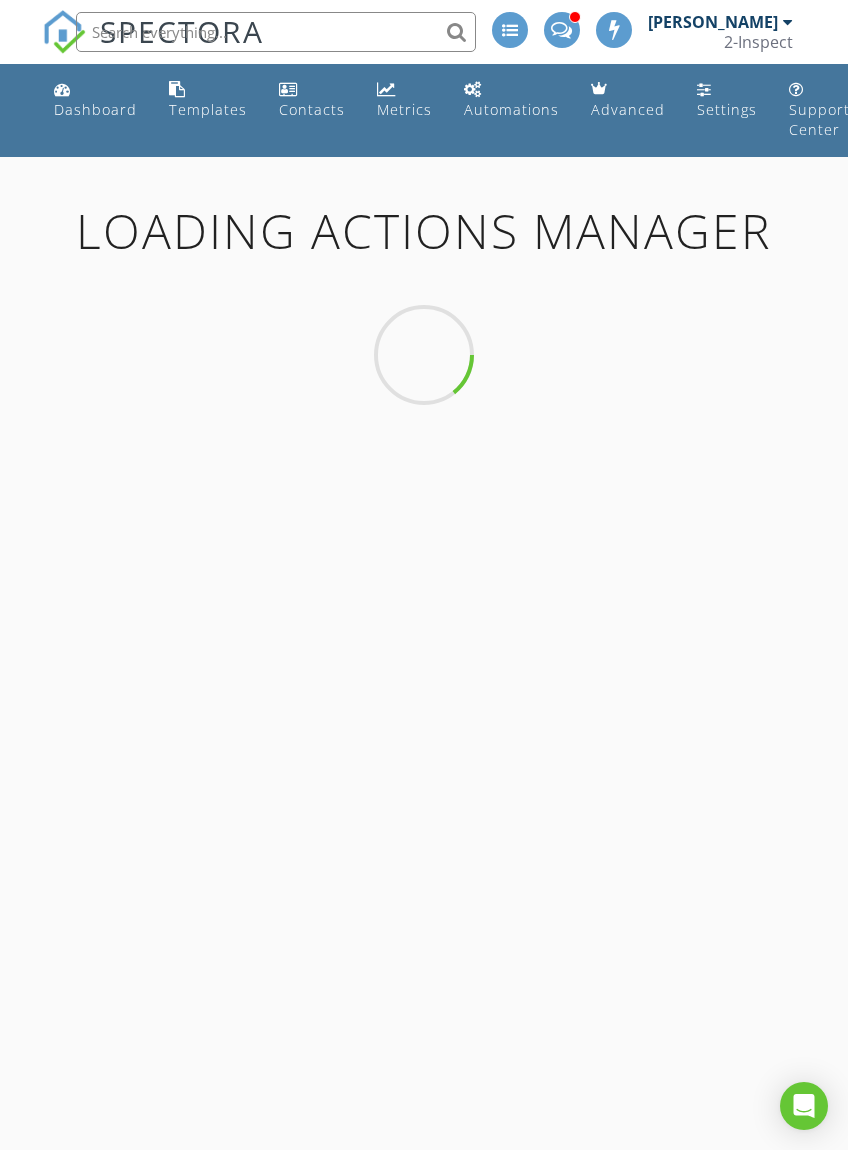 scroll, scrollTop: 0, scrollLeft: 0, axis: both 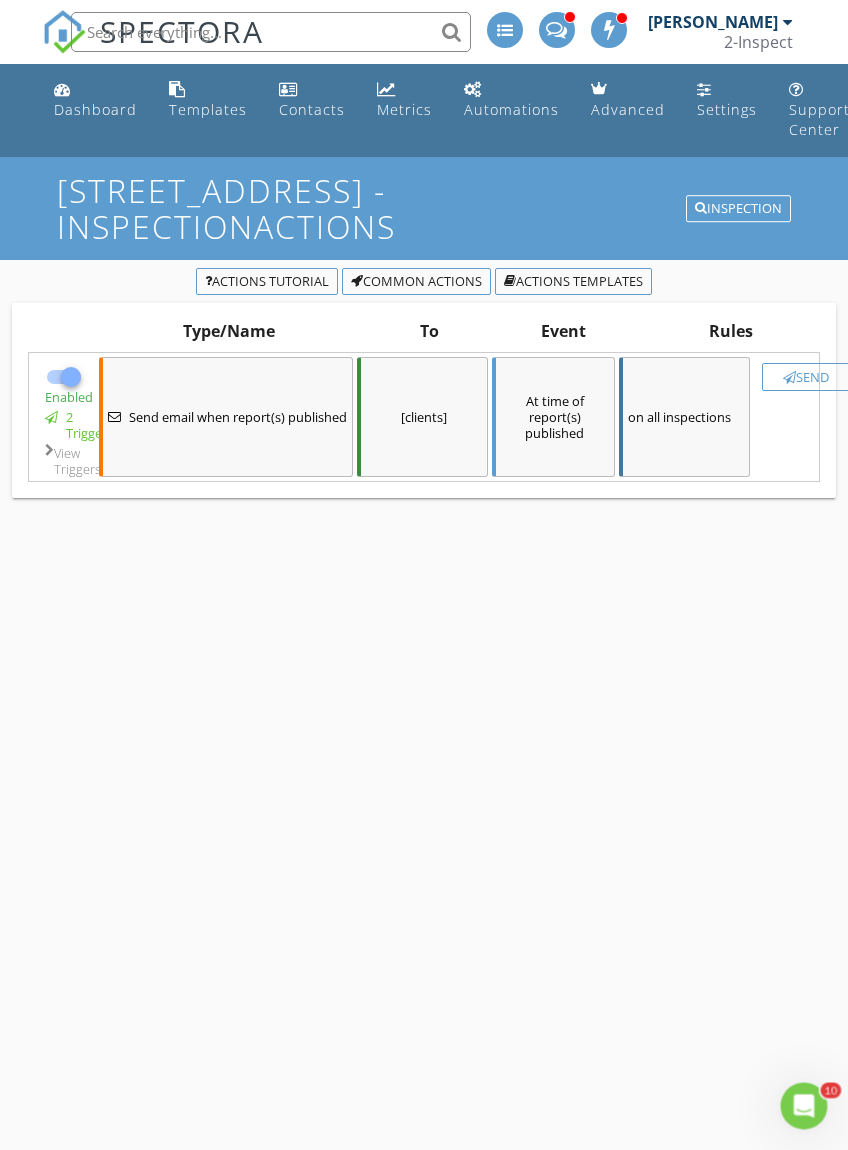 click at bounding box center (49, 461) 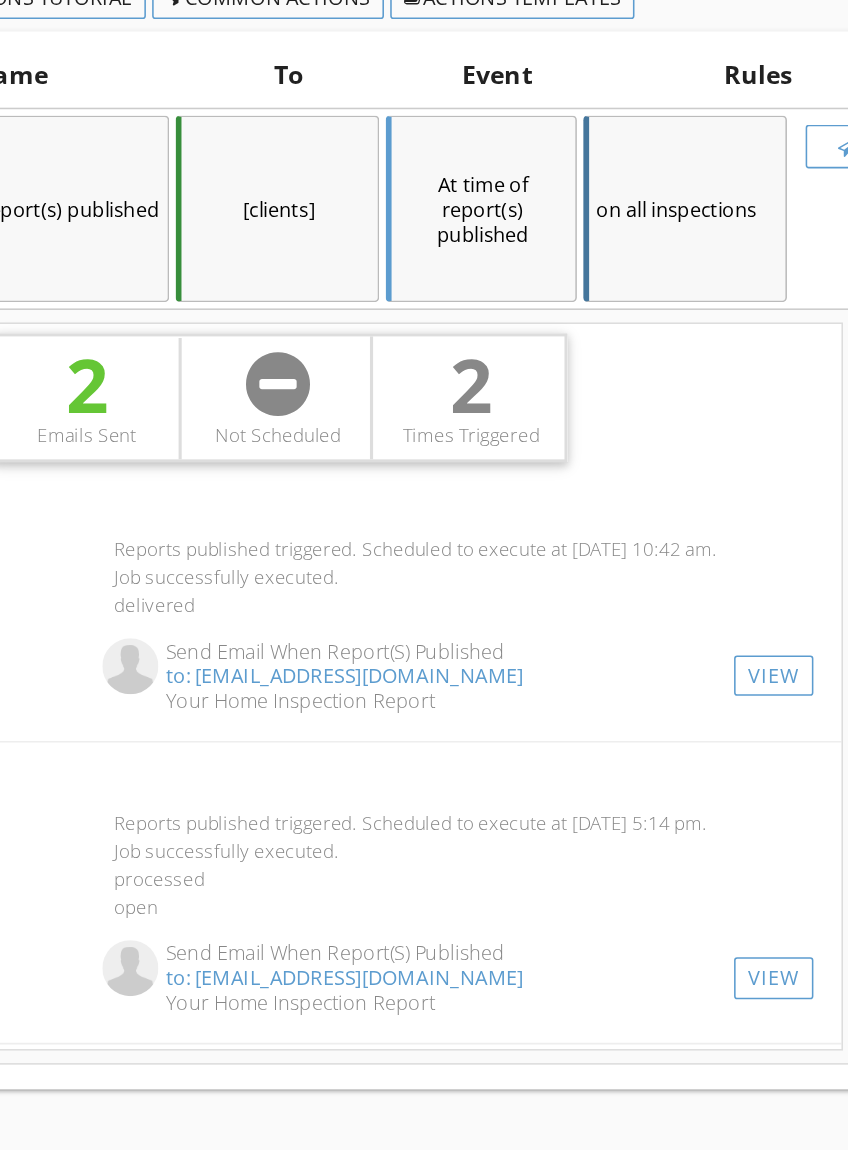 click on "View" at bounding box center [741, 911] 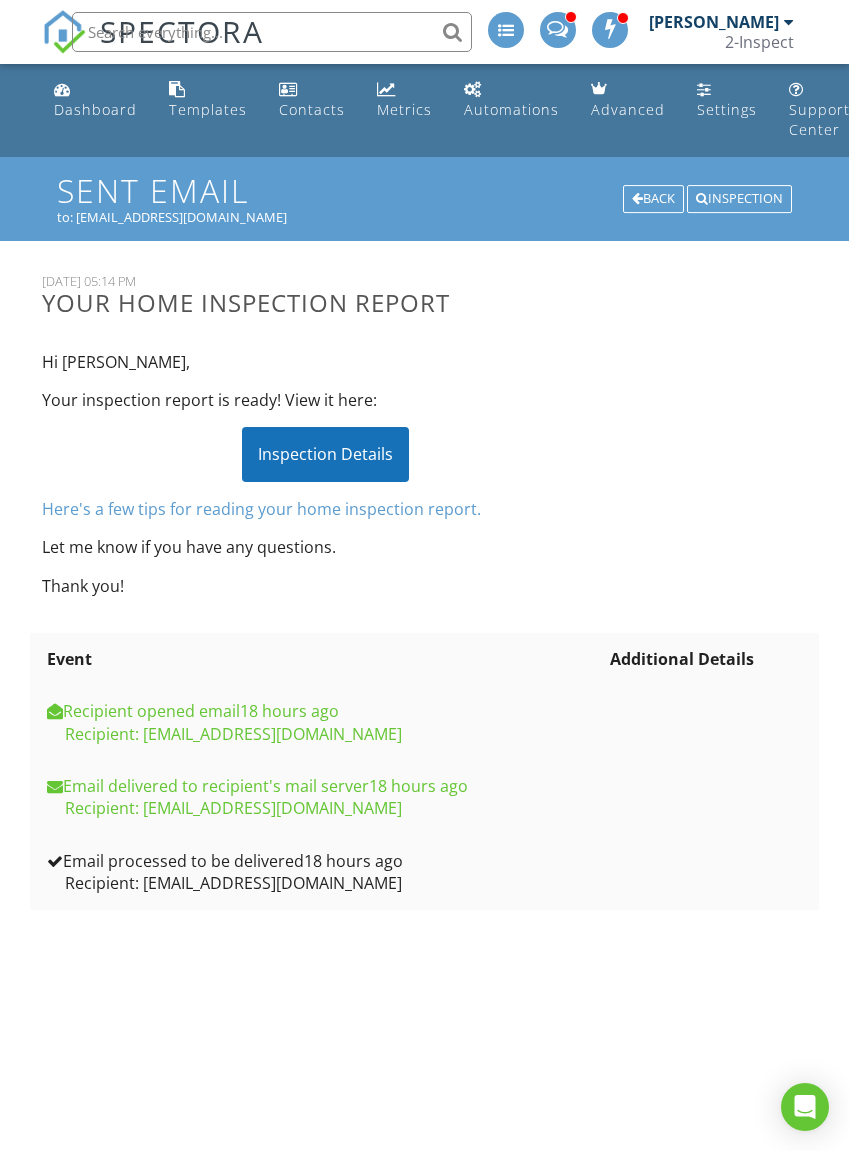 scroll, scrollTop: 0, scrollLeft: 0, axis: both 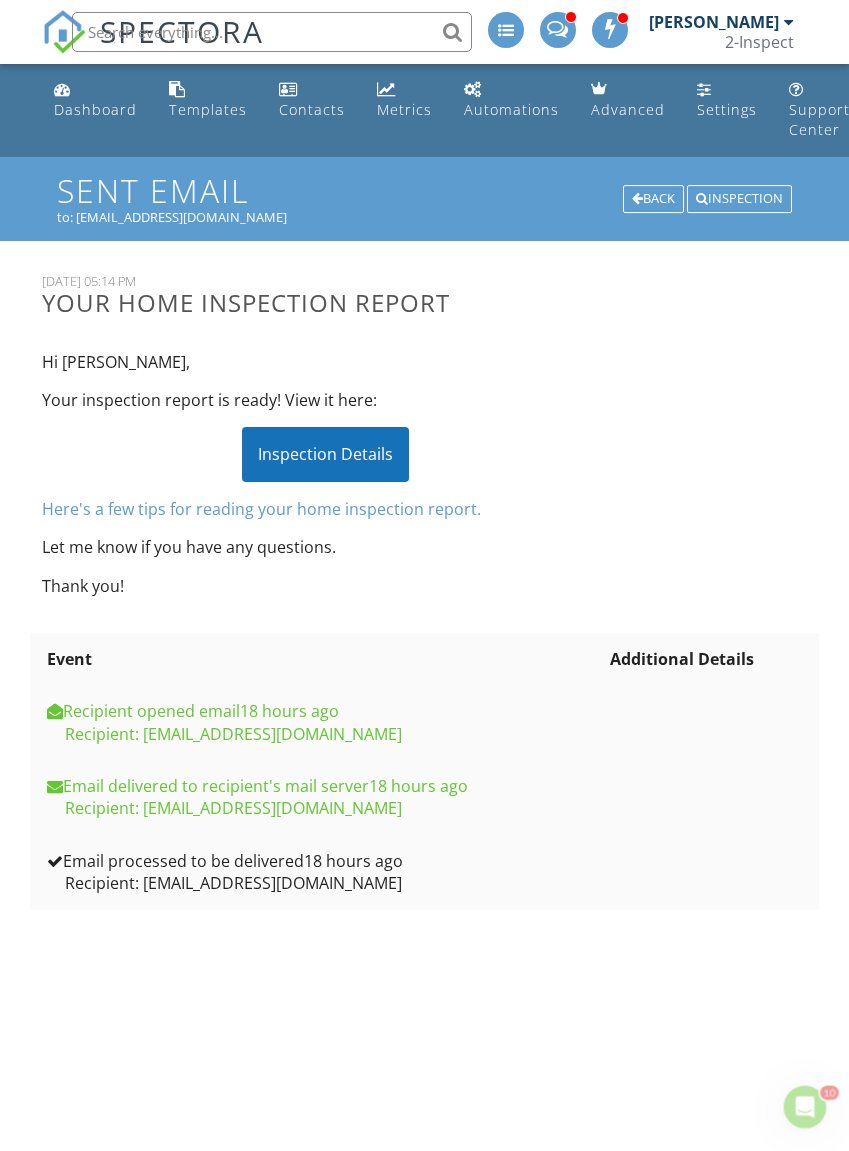 click on "Inspection Details" at bounding box center (325, 454) 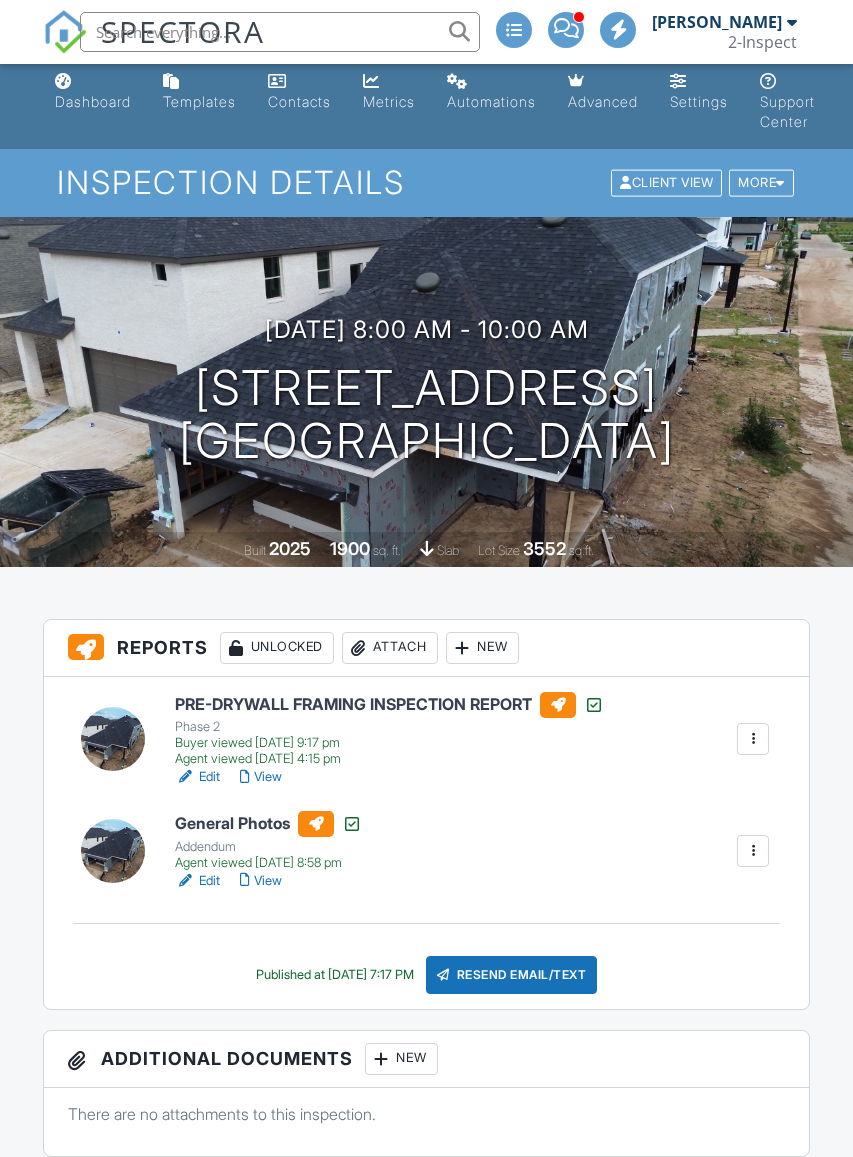 scroll, scrollTop: 0, scrollLeft: 0, axis: both 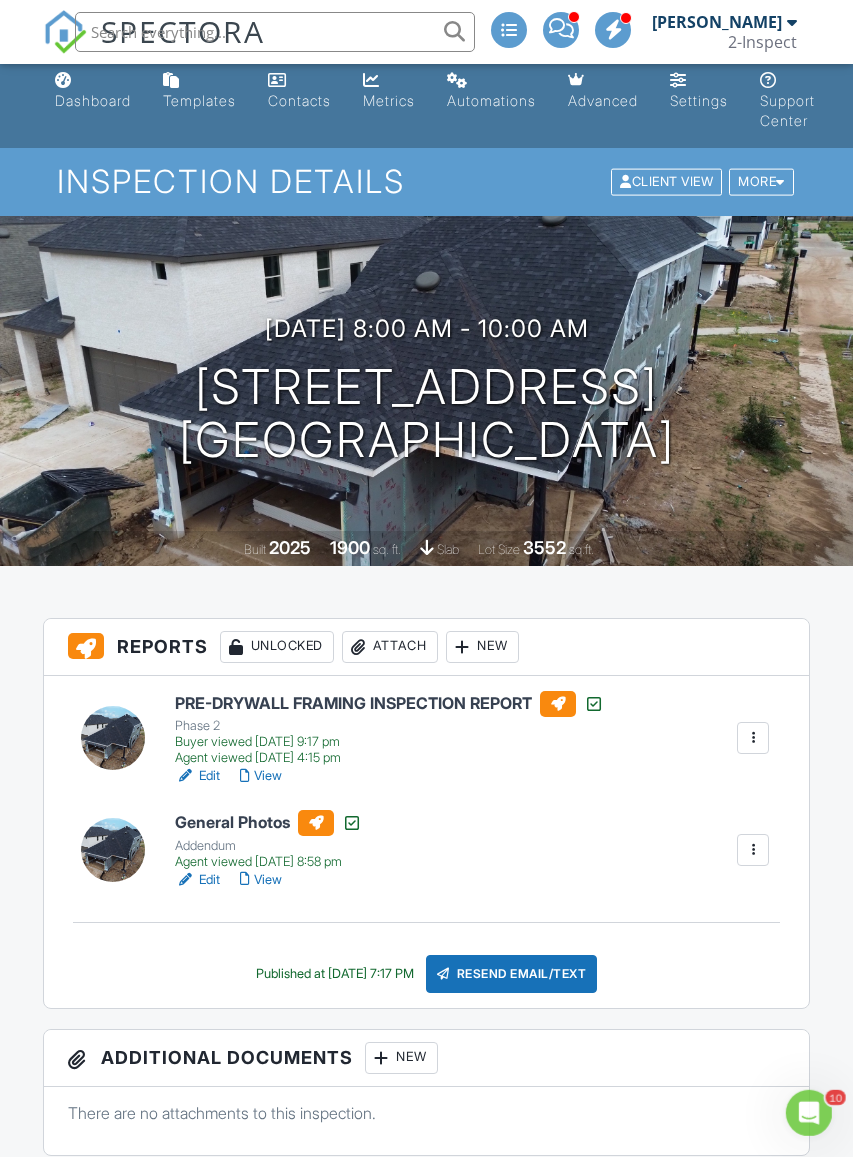 click at bounding box center (753, 738) 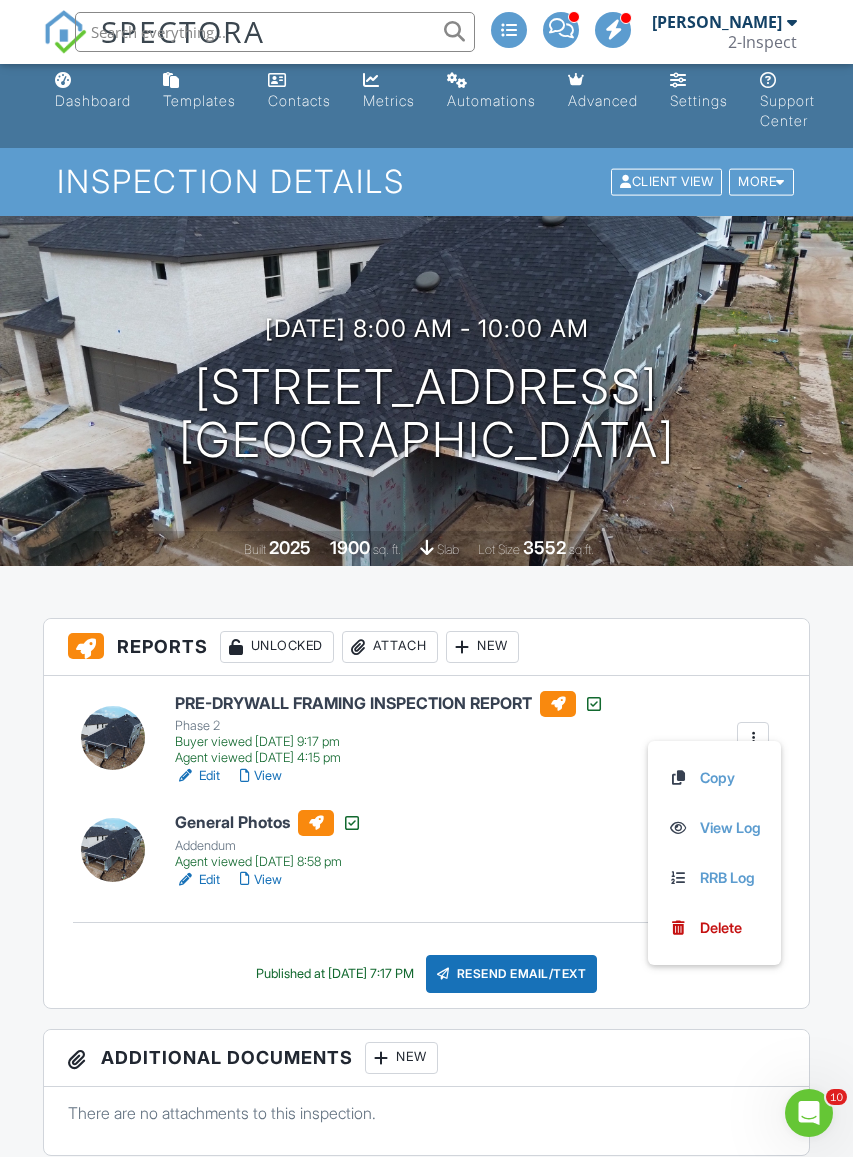click on "Copy" at bounding box center [714, 778] 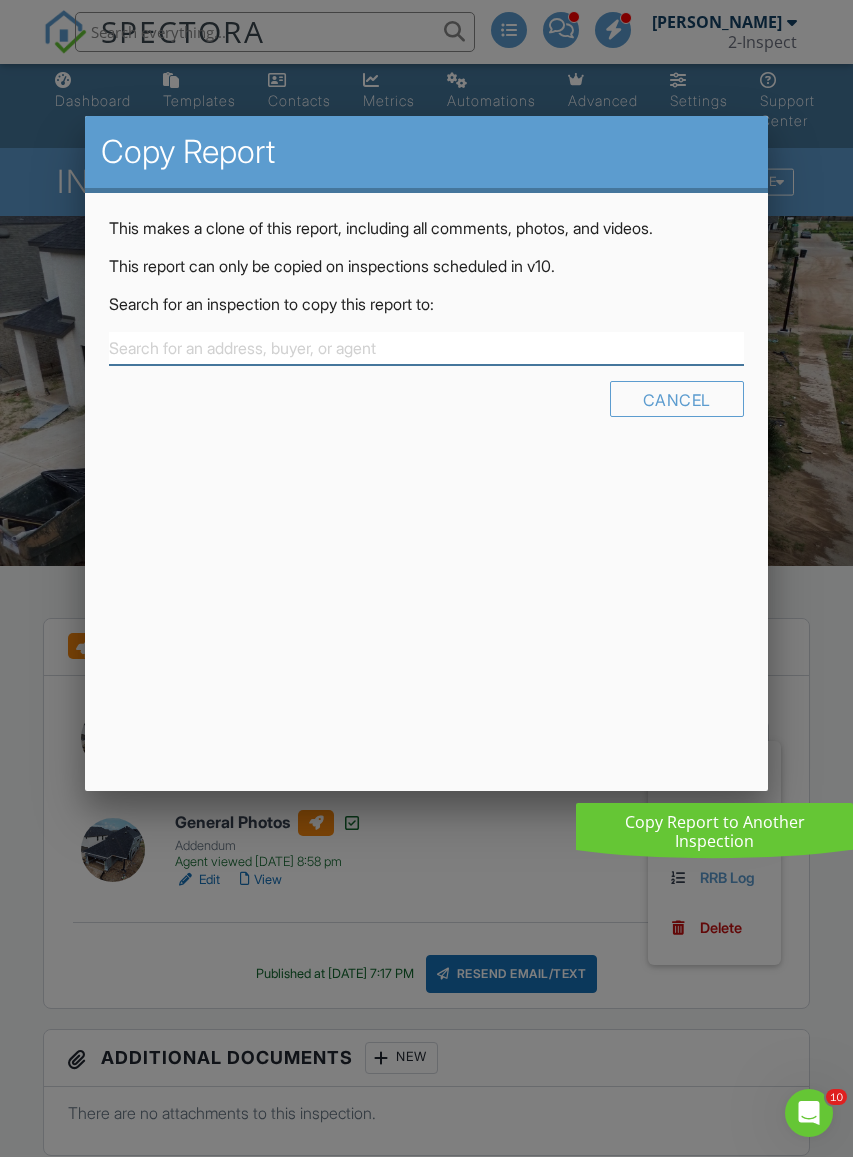 click at bounding box center (426, 348) 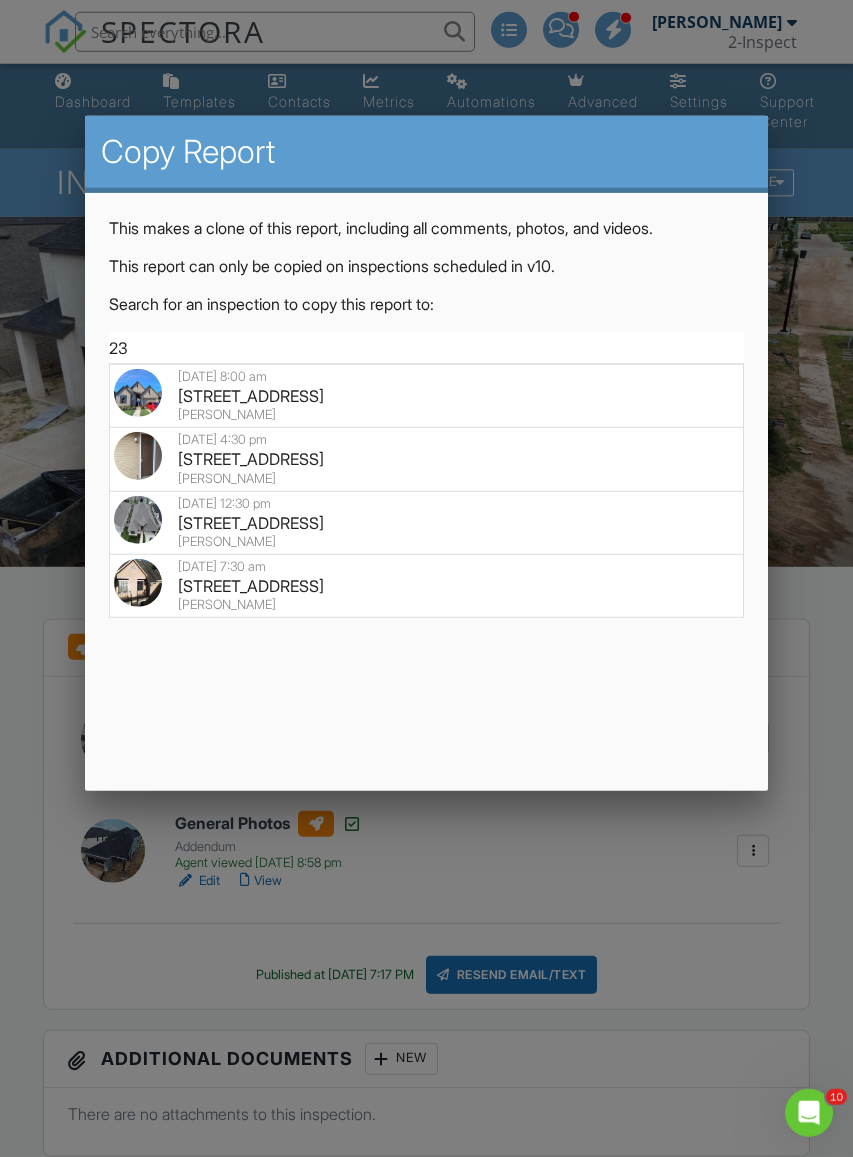 type on "2" 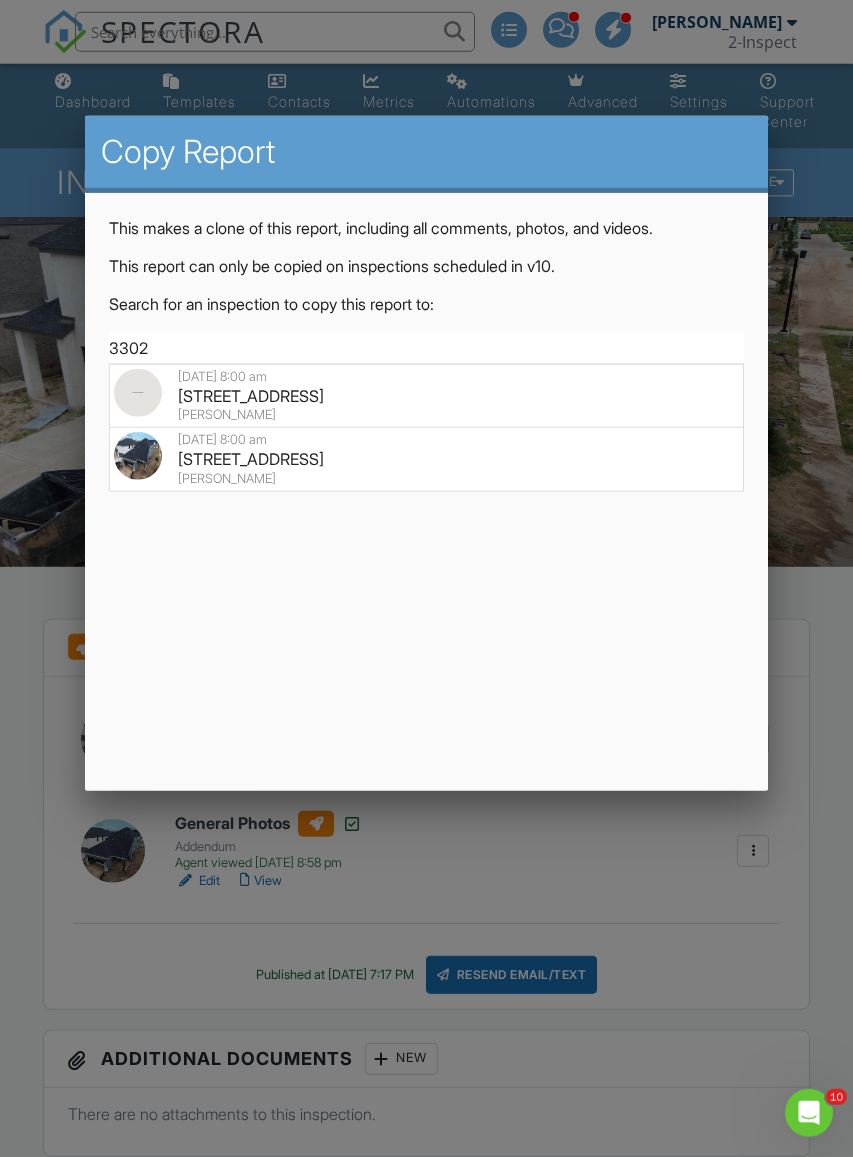 click on "07/07/2025  8:00 am" at bounding box center [426, 440] 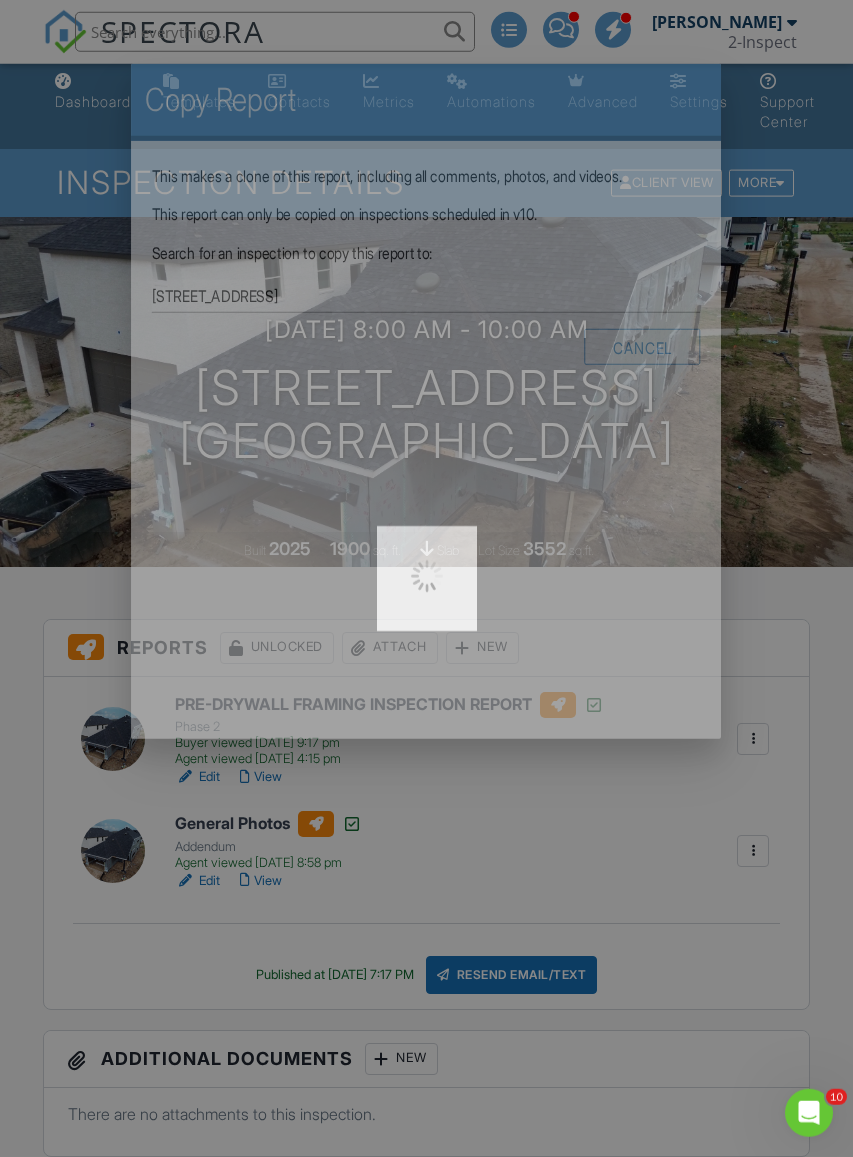 scroll, scrollTop: 9, scrollLeft: 0, axis: vertical 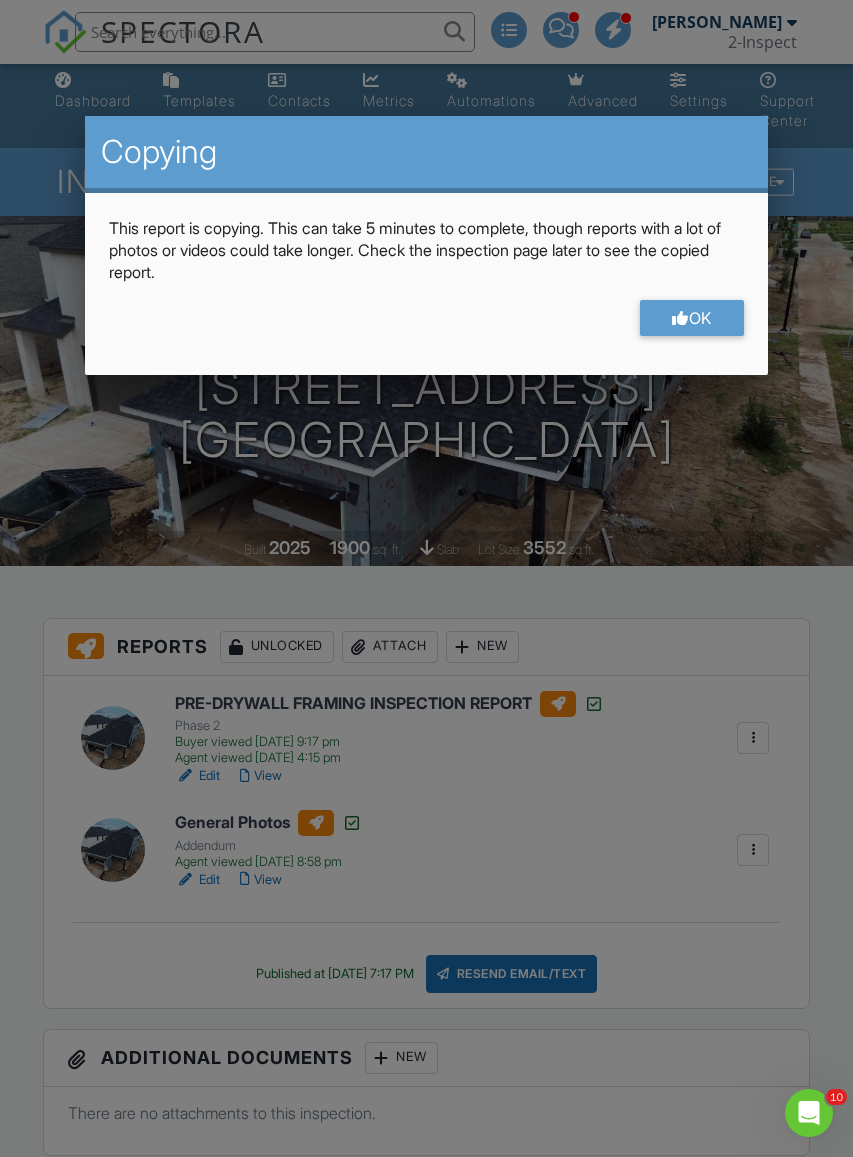 click on "OK" at bounding box center [692, 318] 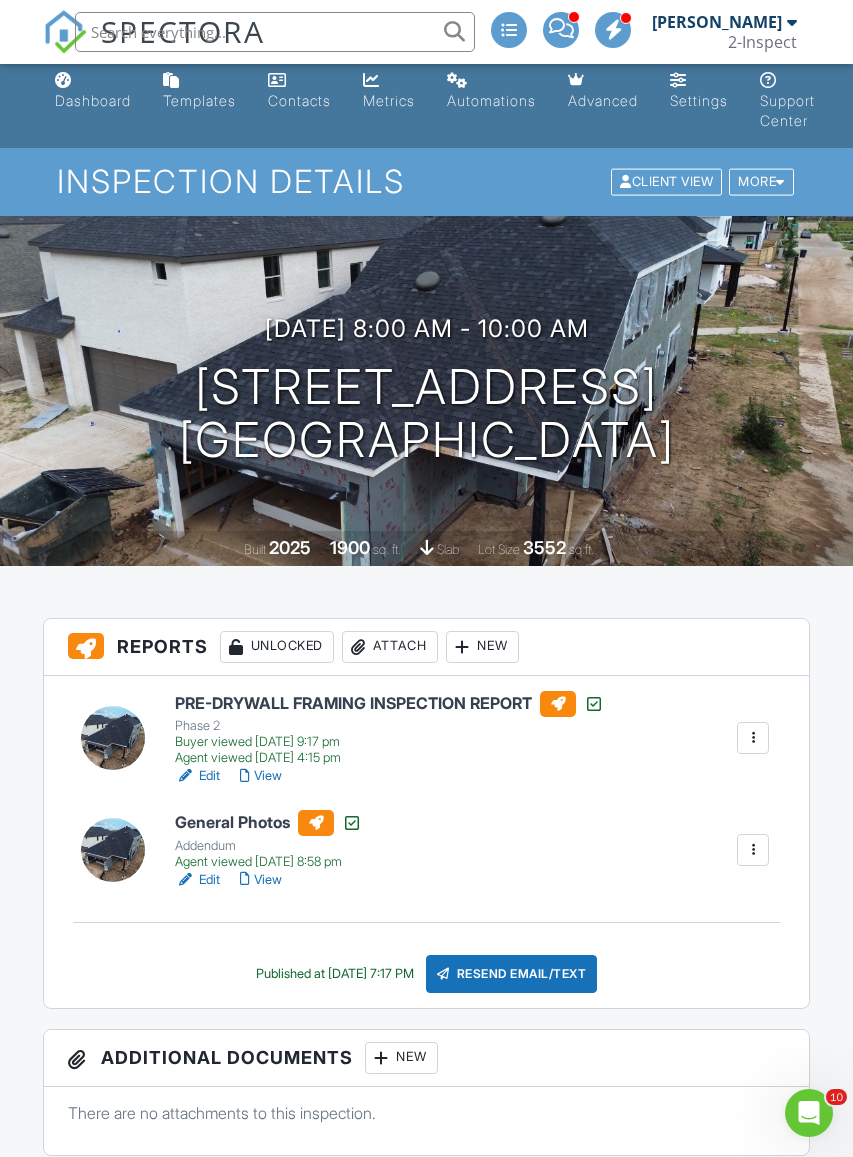 scroll, scrollTop: 9, scrollLeft: 1, axis: both 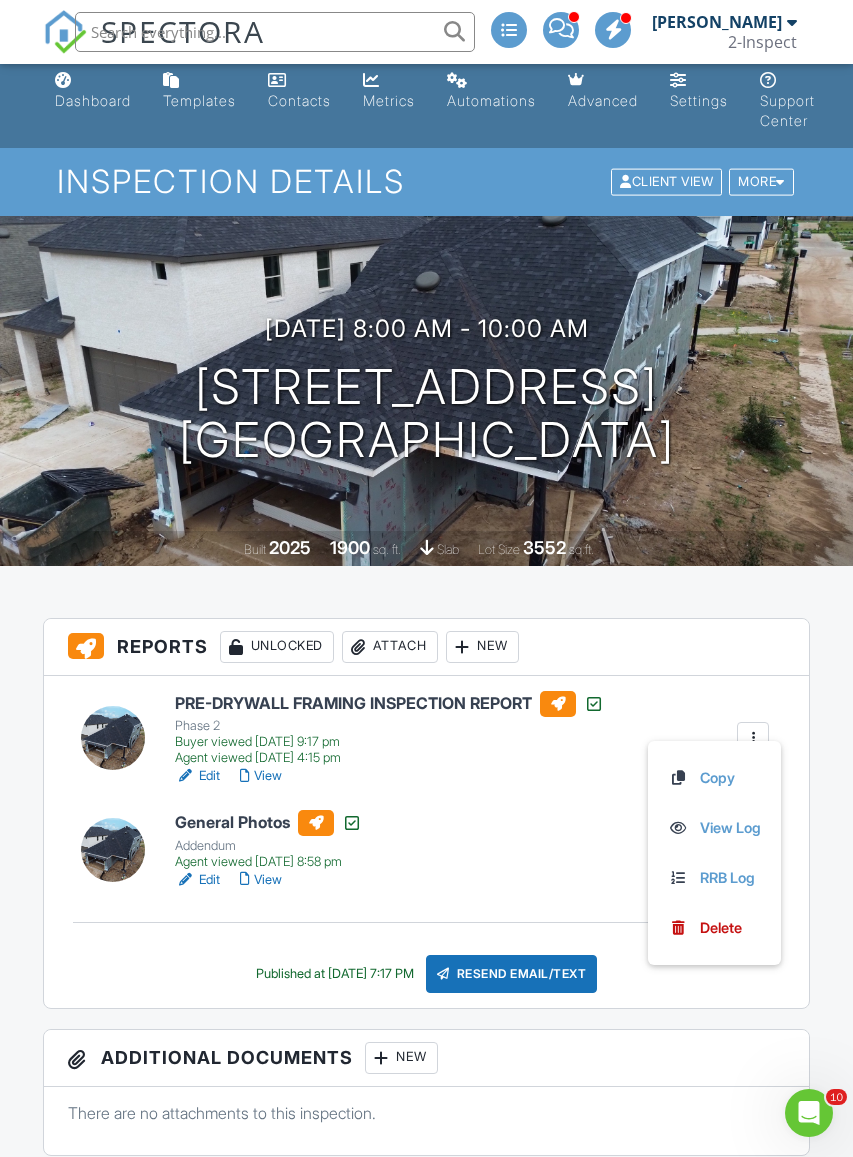 click on "Copy" at bounding box center [714, 778] 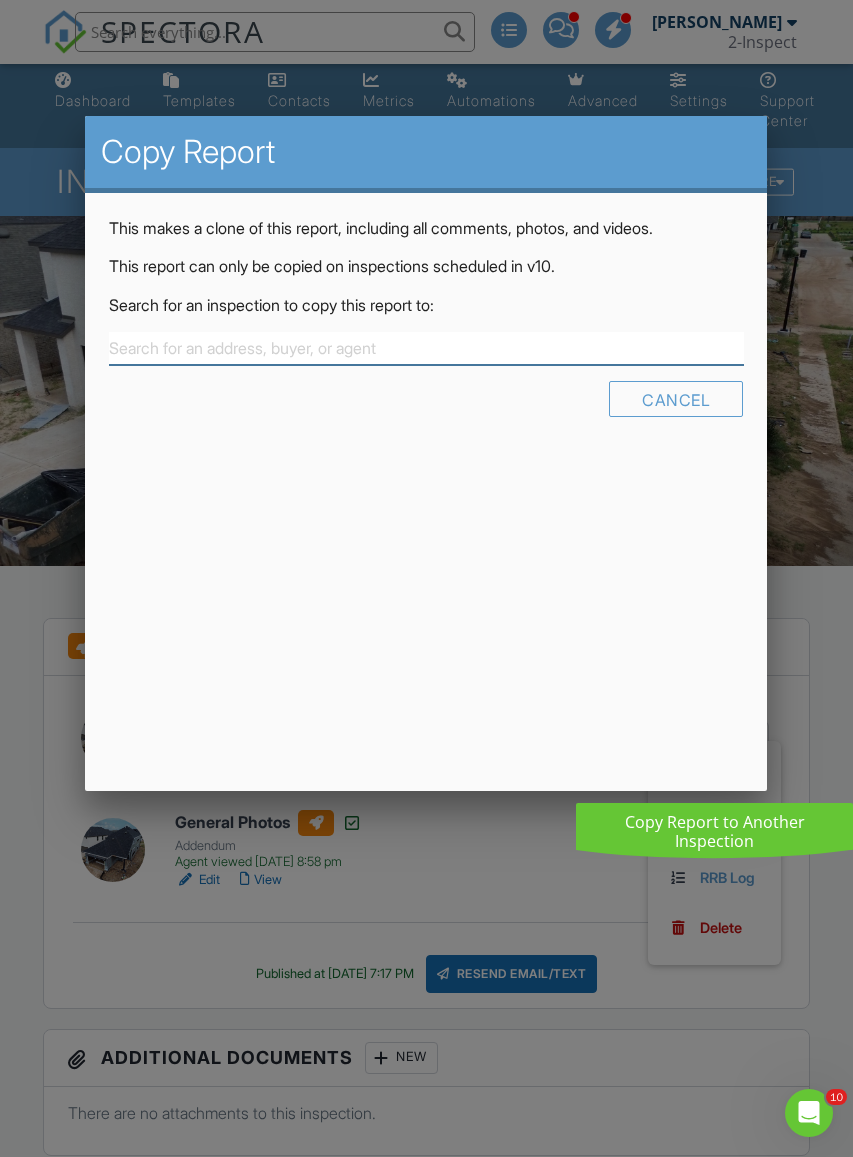 click at bounding box center [426, 348] 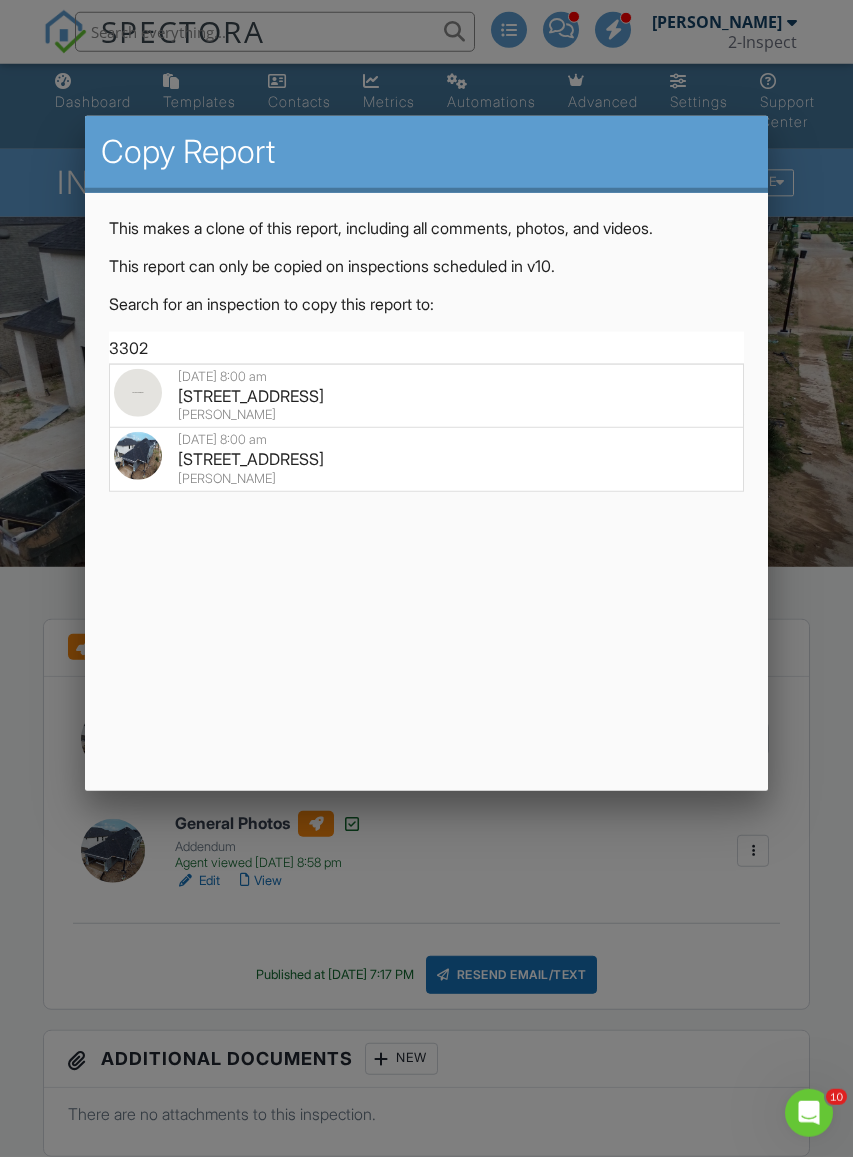 click on "3302 Verdant Ln, Richmond, TX 77406" at bounding box center (426, 396) 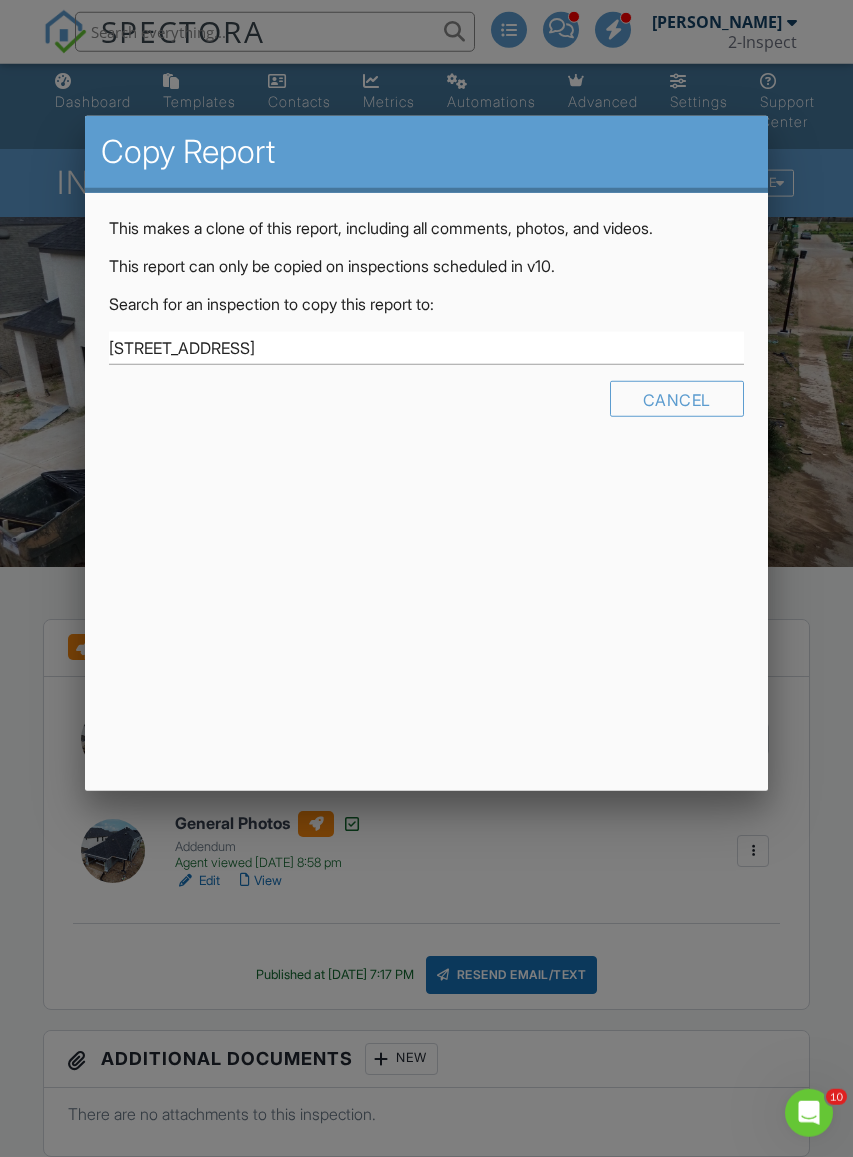 scroll, scrollTop: 9, scrollLeft: 1, axis: both 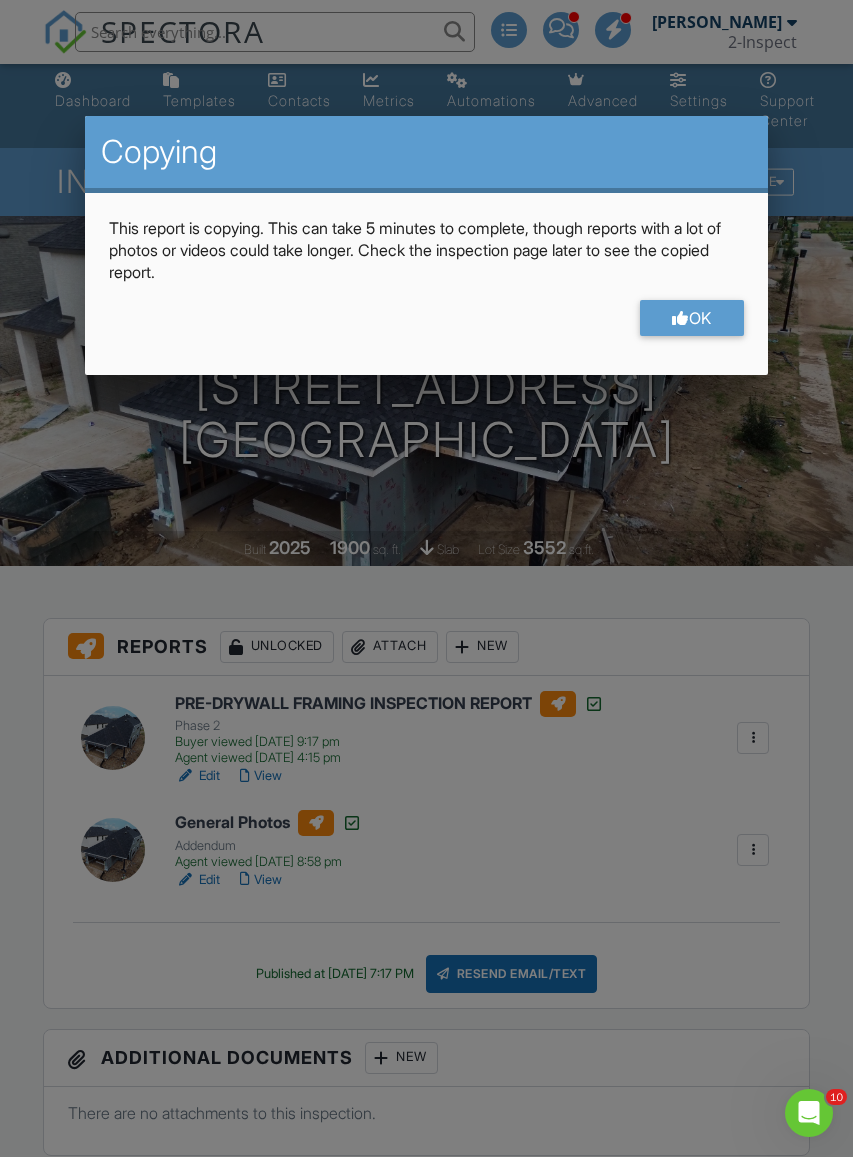 click on "OK" at bounding box center [692, 318] 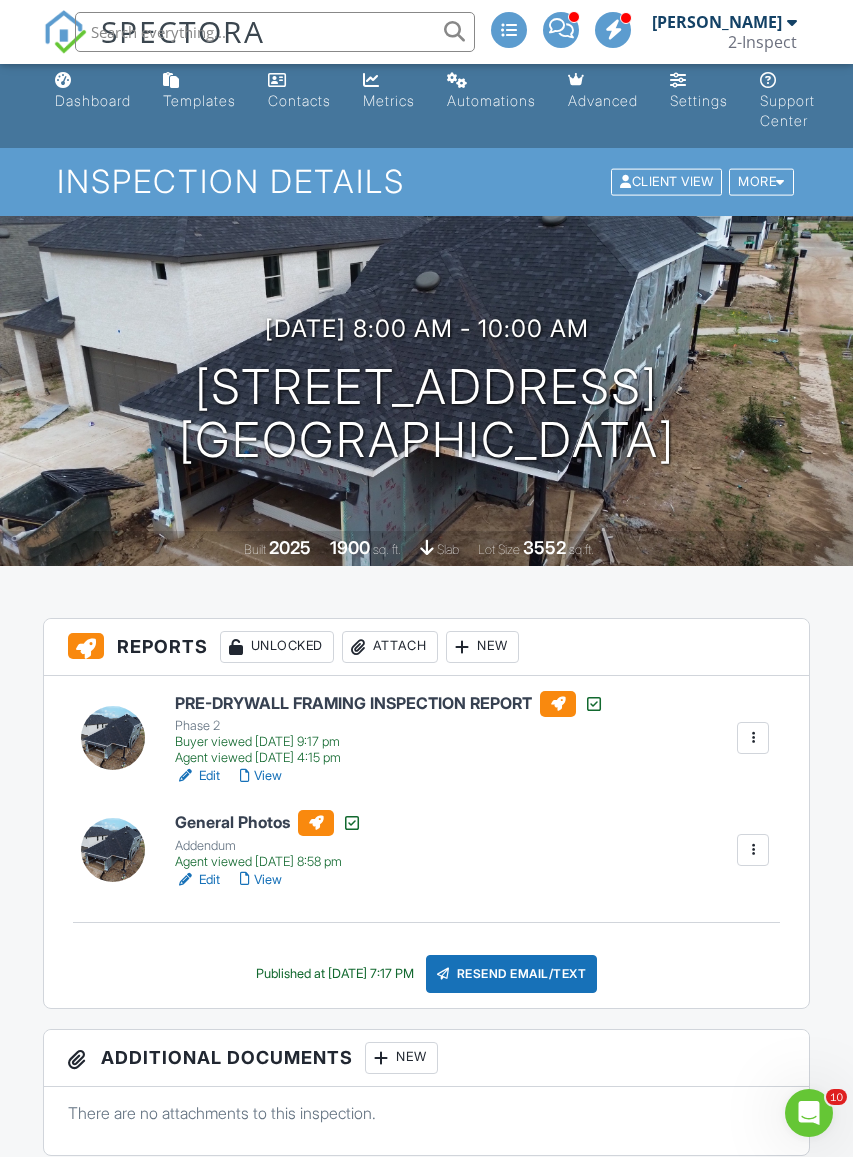 click at bounding box center (753, 850) 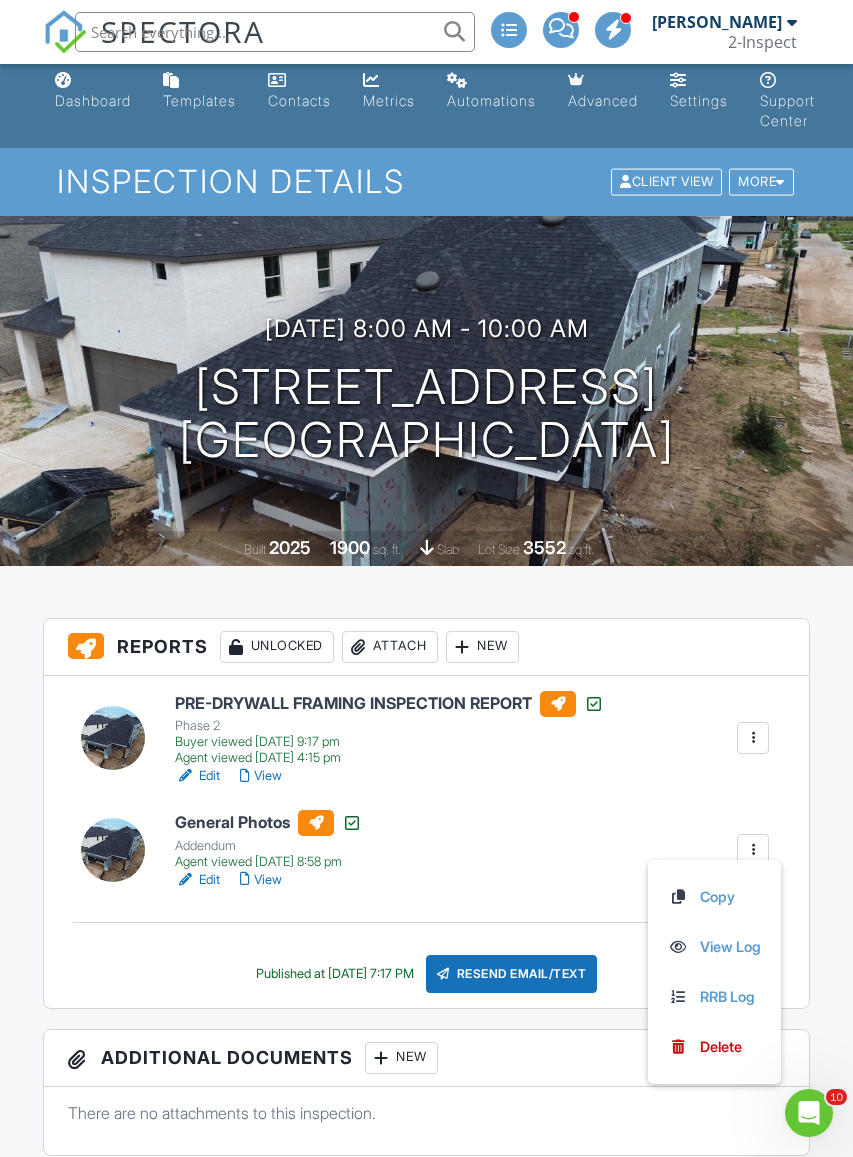 click on "Copy" at bounding box center (714, 897) 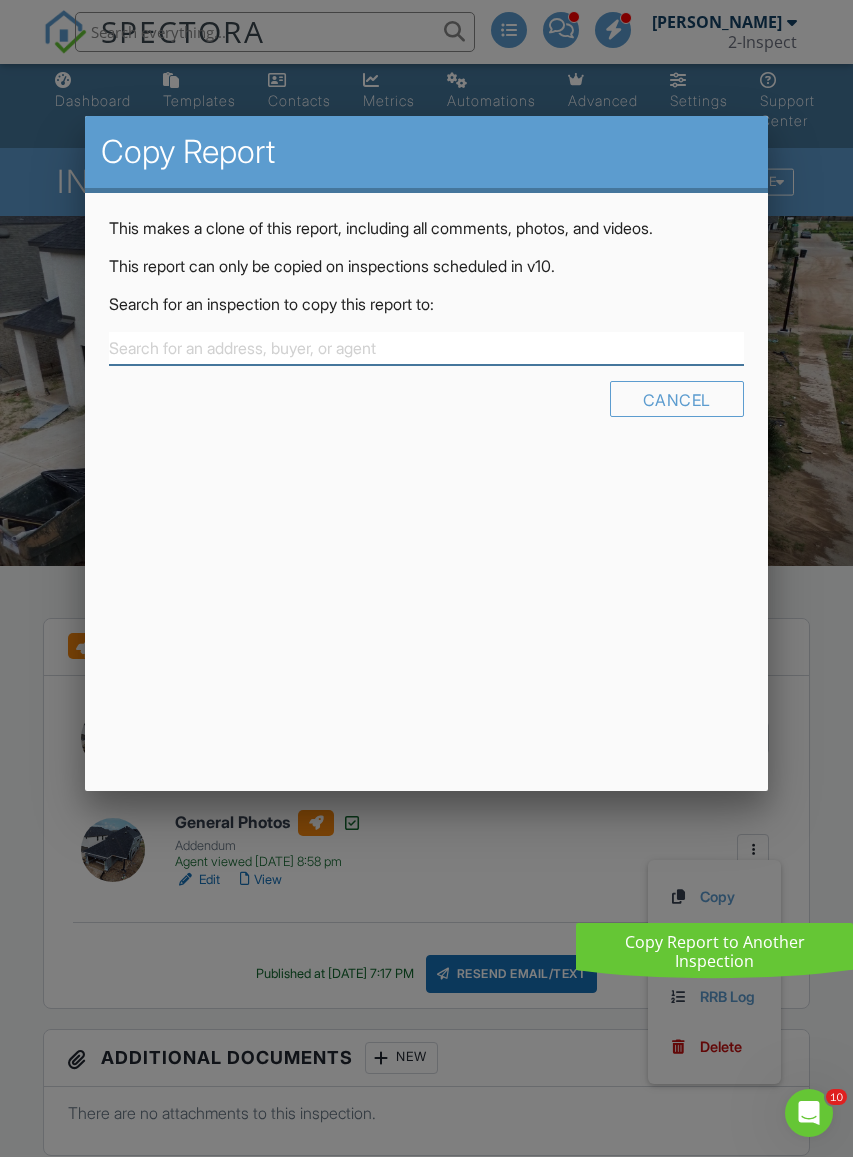 click at bounding box center [426, 348] 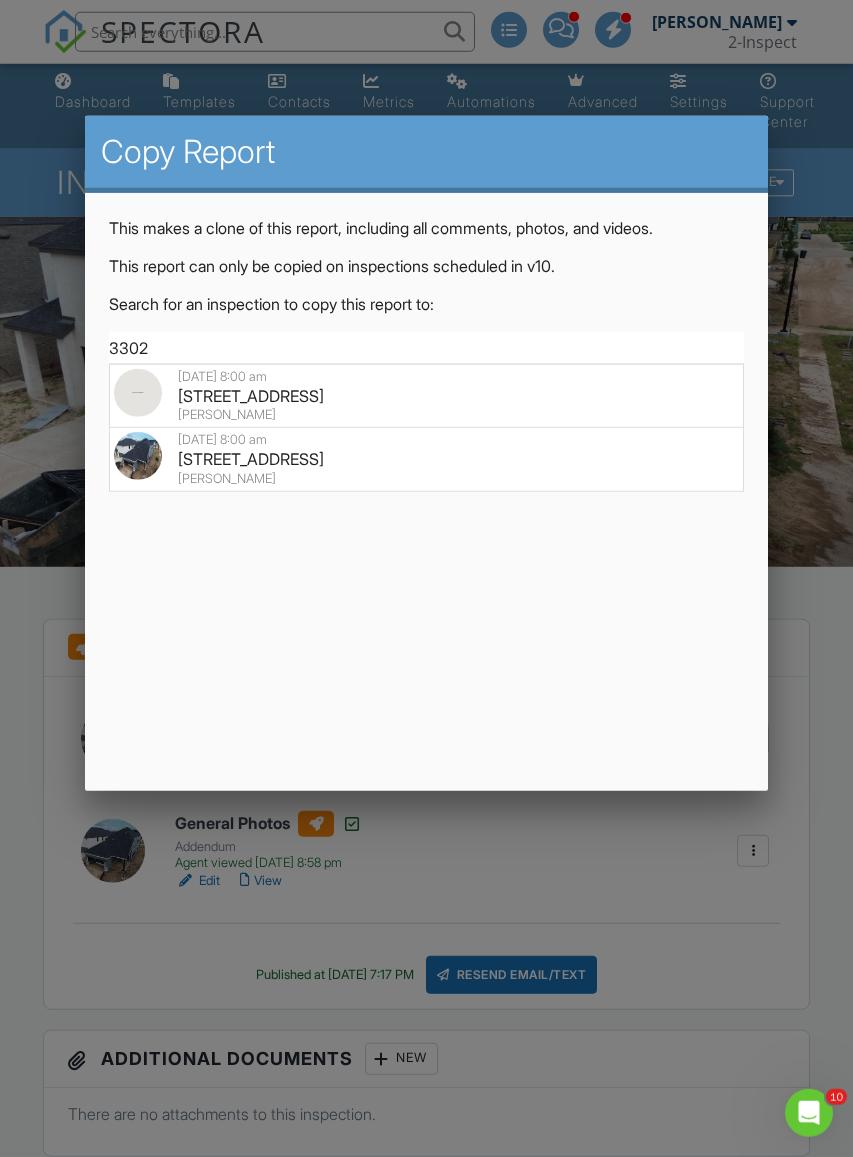 click on "3302 Verdant Ln, Richmond, TX 77406" at bounding box center [426, 396] 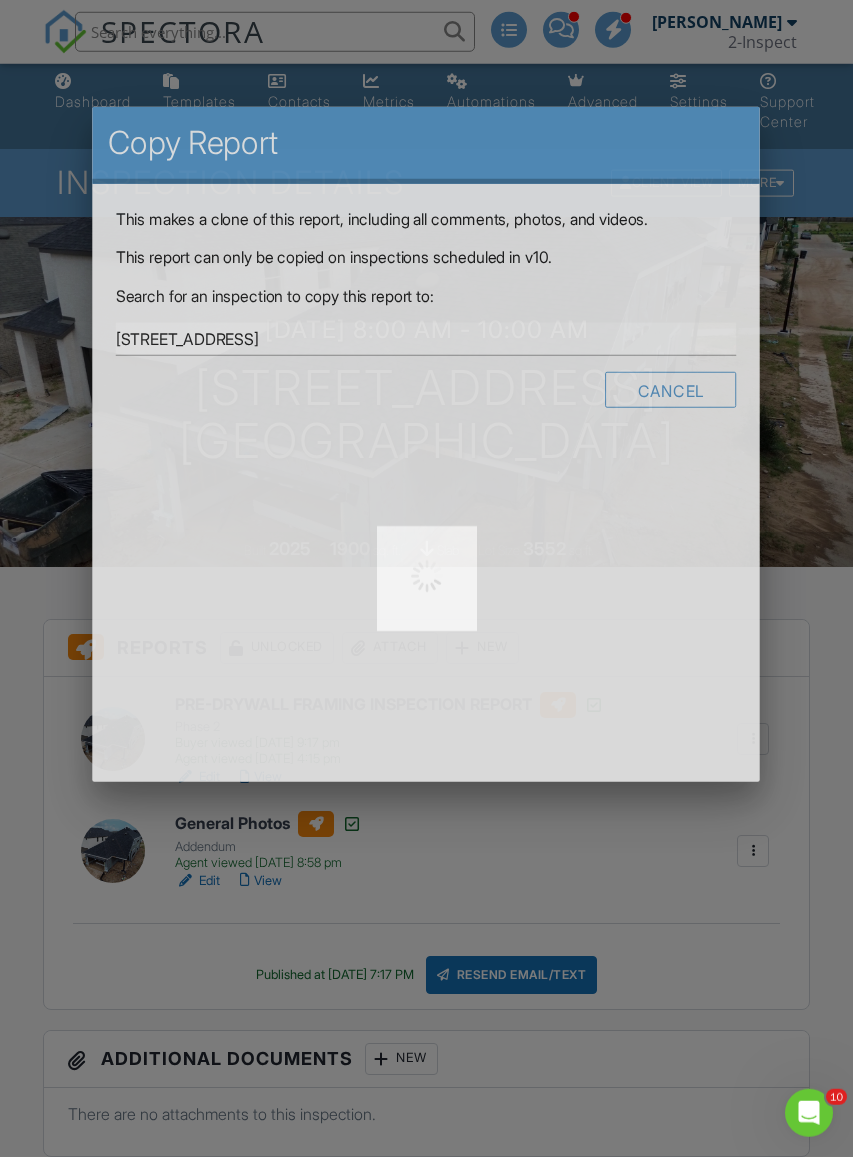 scroll, scrollTop: 9, scrollLeft: 1, axis: both 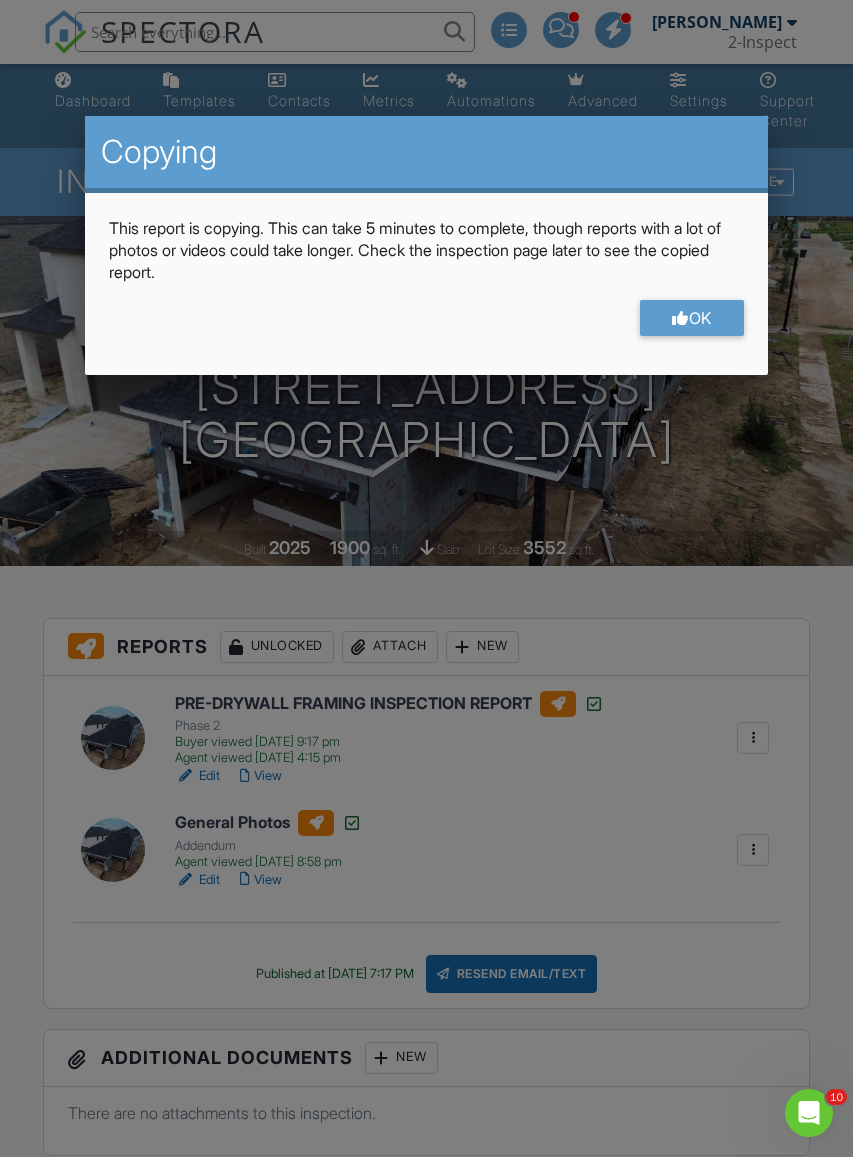 click on "OK" at bounding box center (692, 318) 